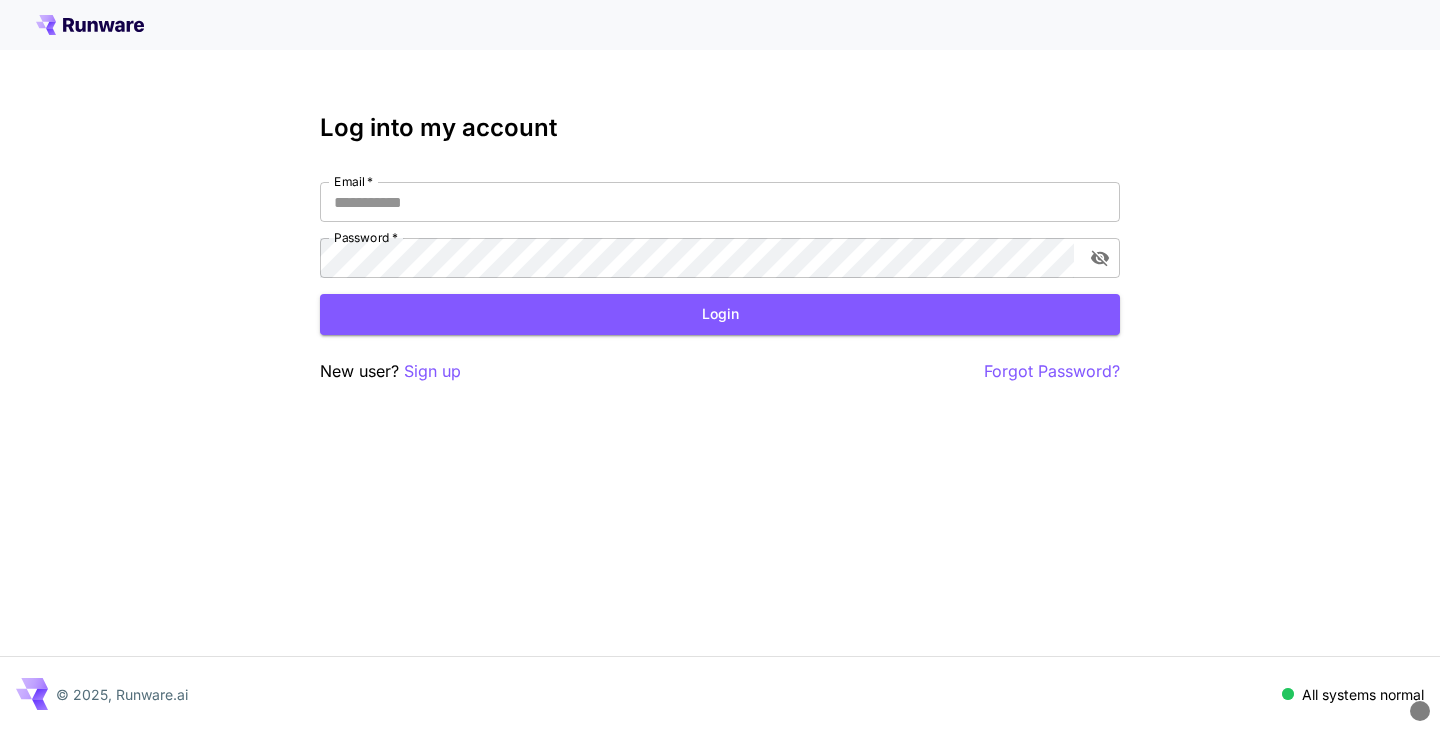 scroll, scrollTop: 0, scrollLeft: 0, axis: both 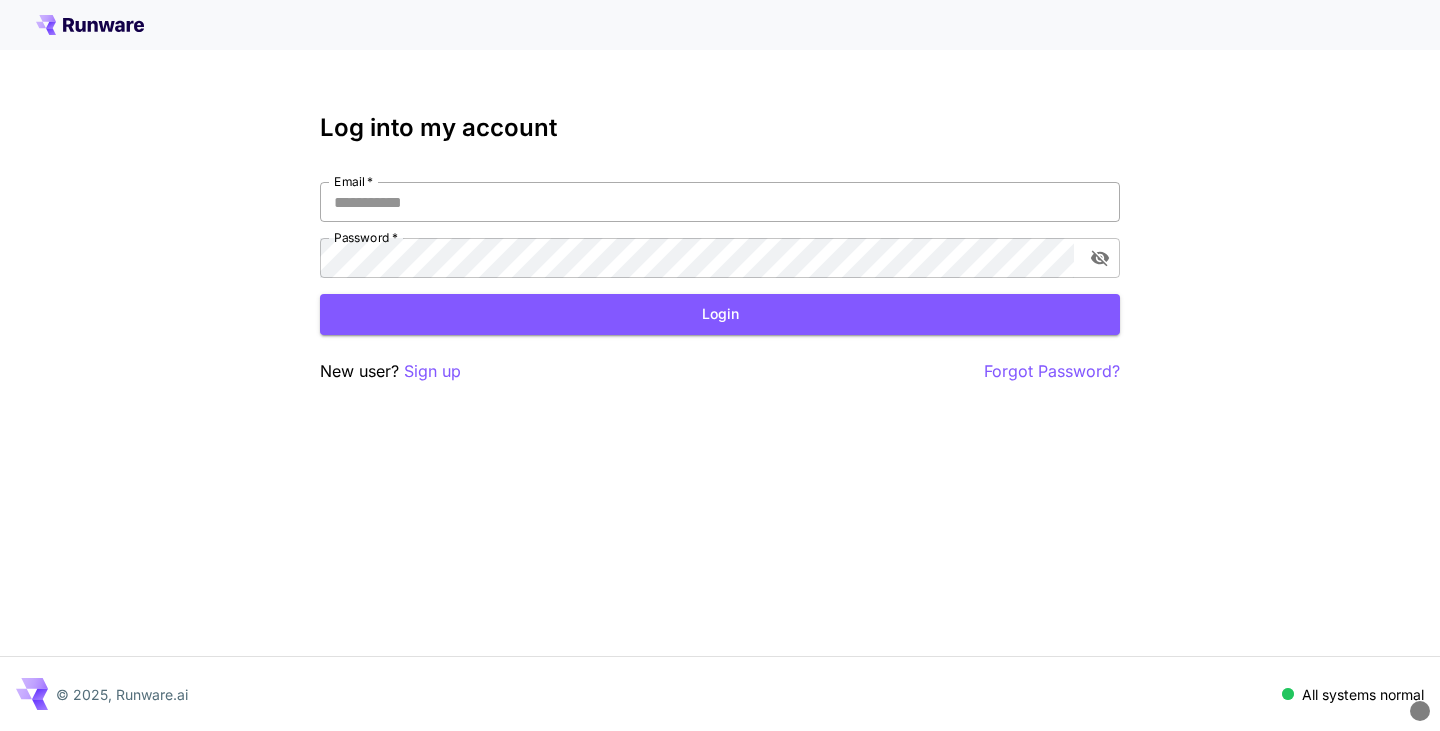 click on "Email   *" at bounding box center [720, 202] 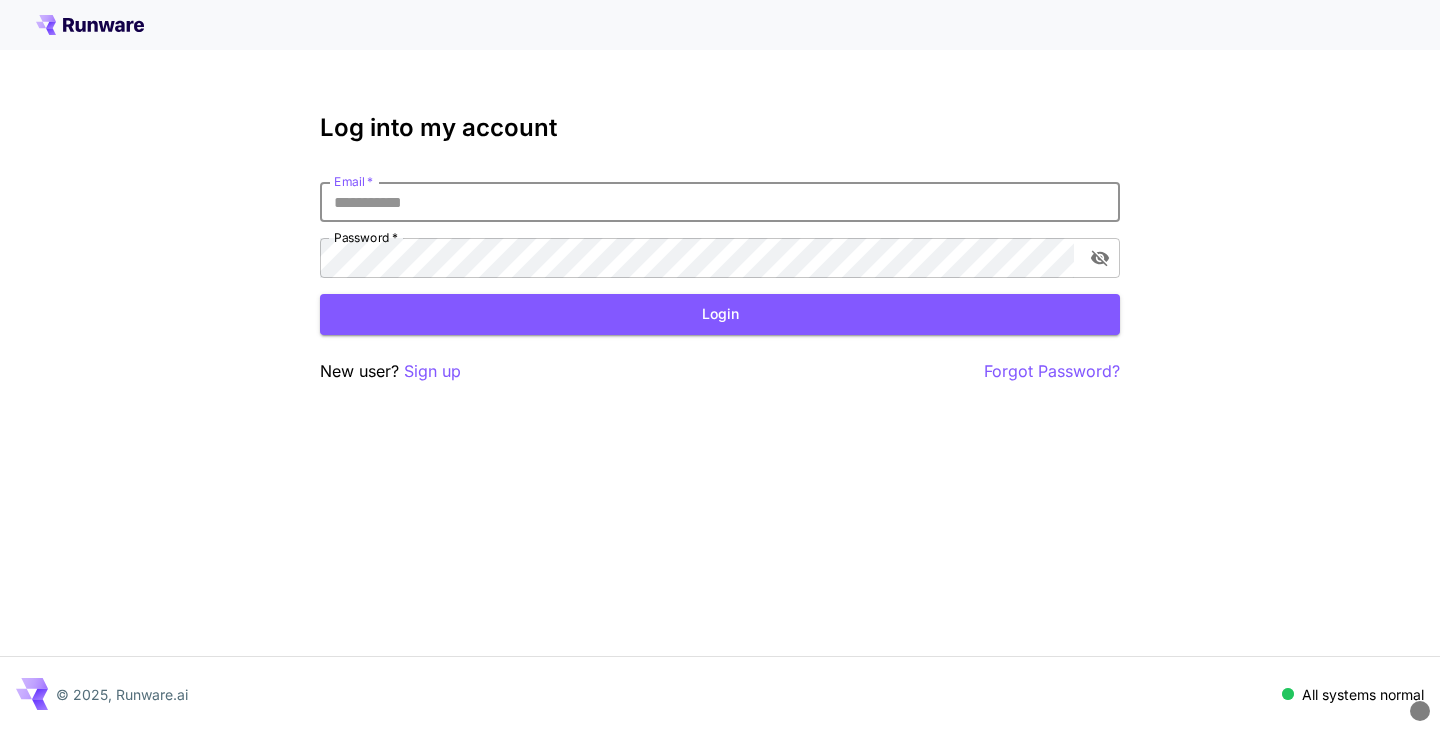 type on "**********" 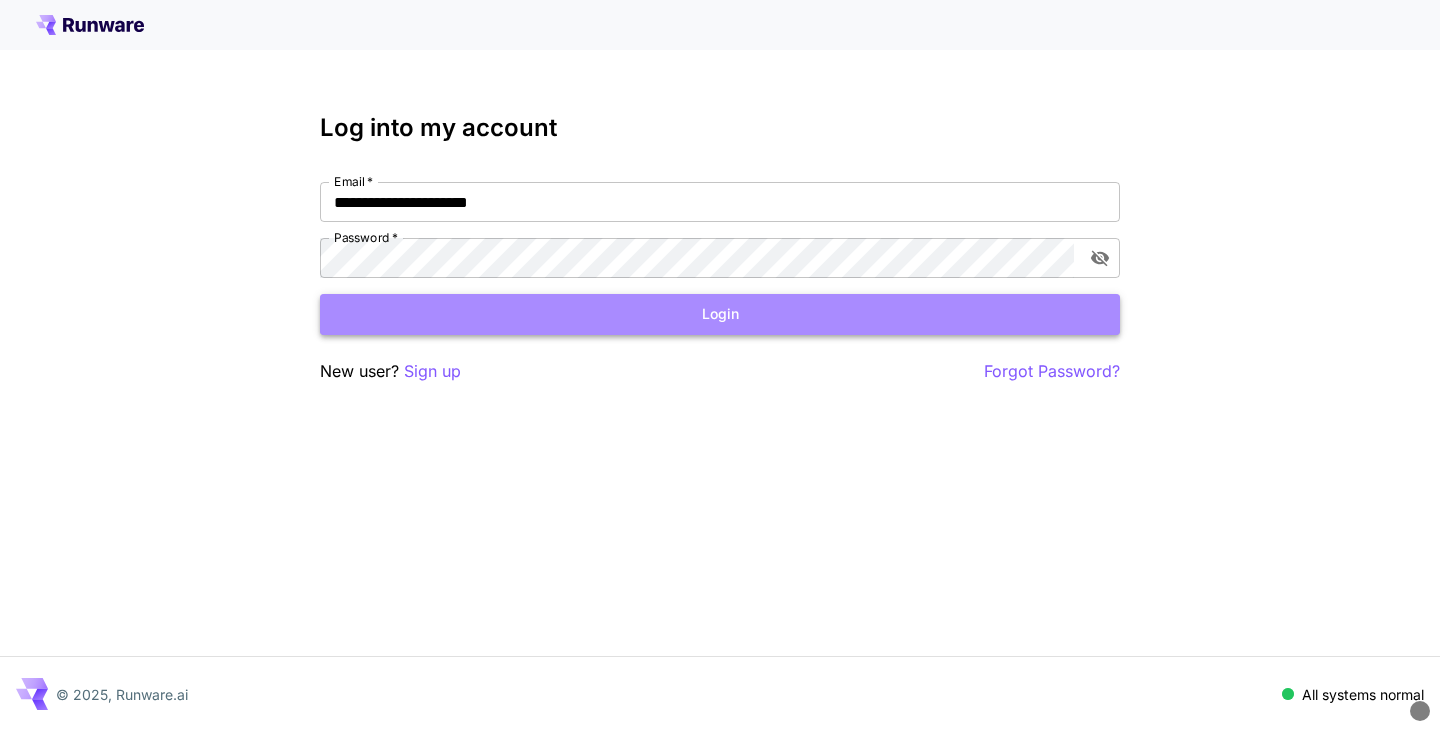 click on "Login" at bounding box center [720, 314] 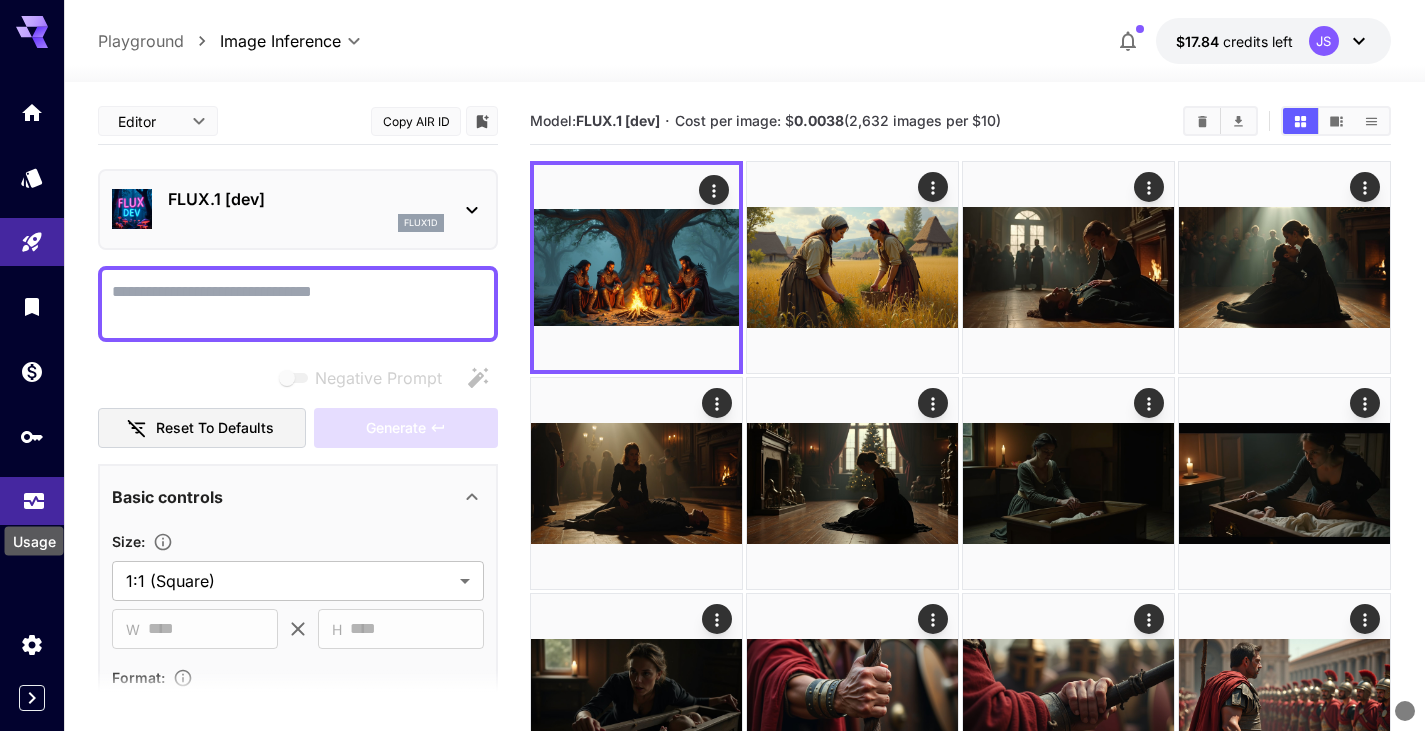 click 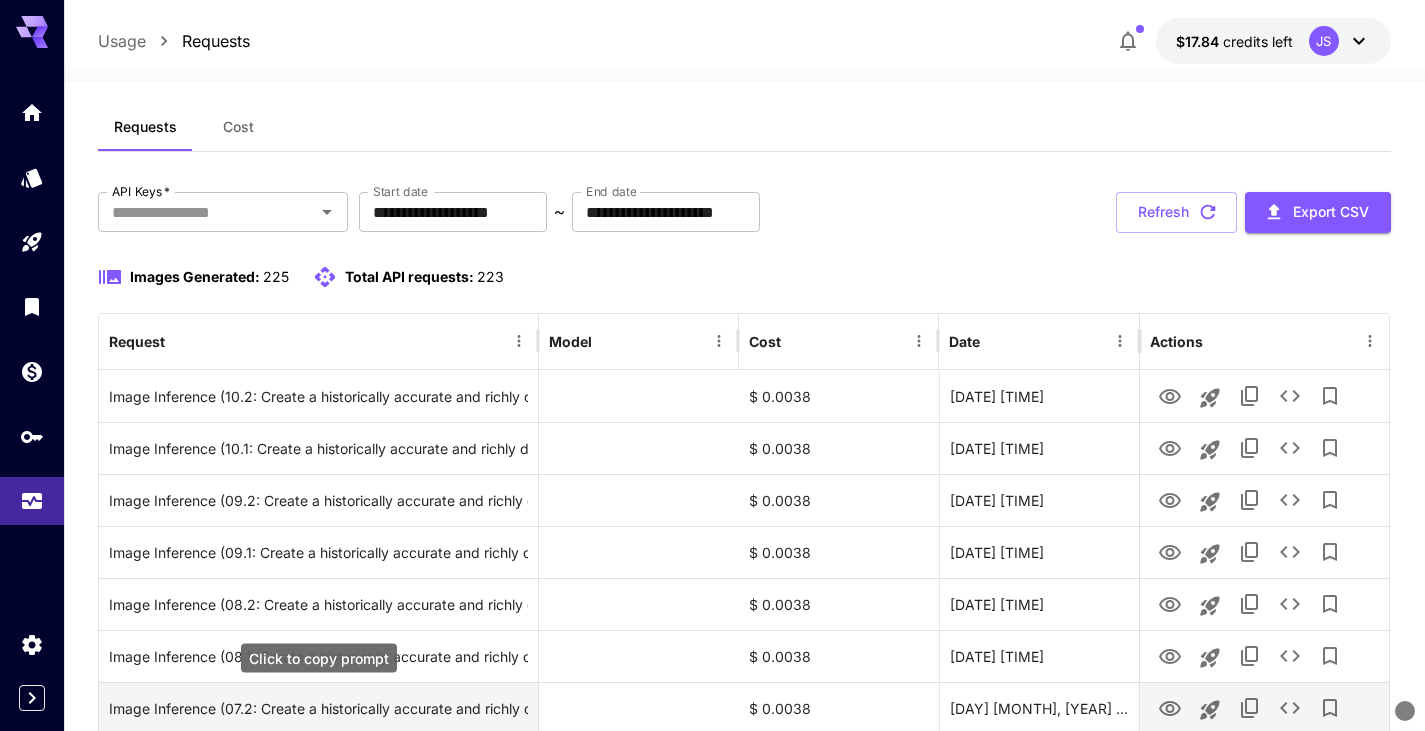 scroll, scrollTop: 0, scrollLeft: 0, axis: both 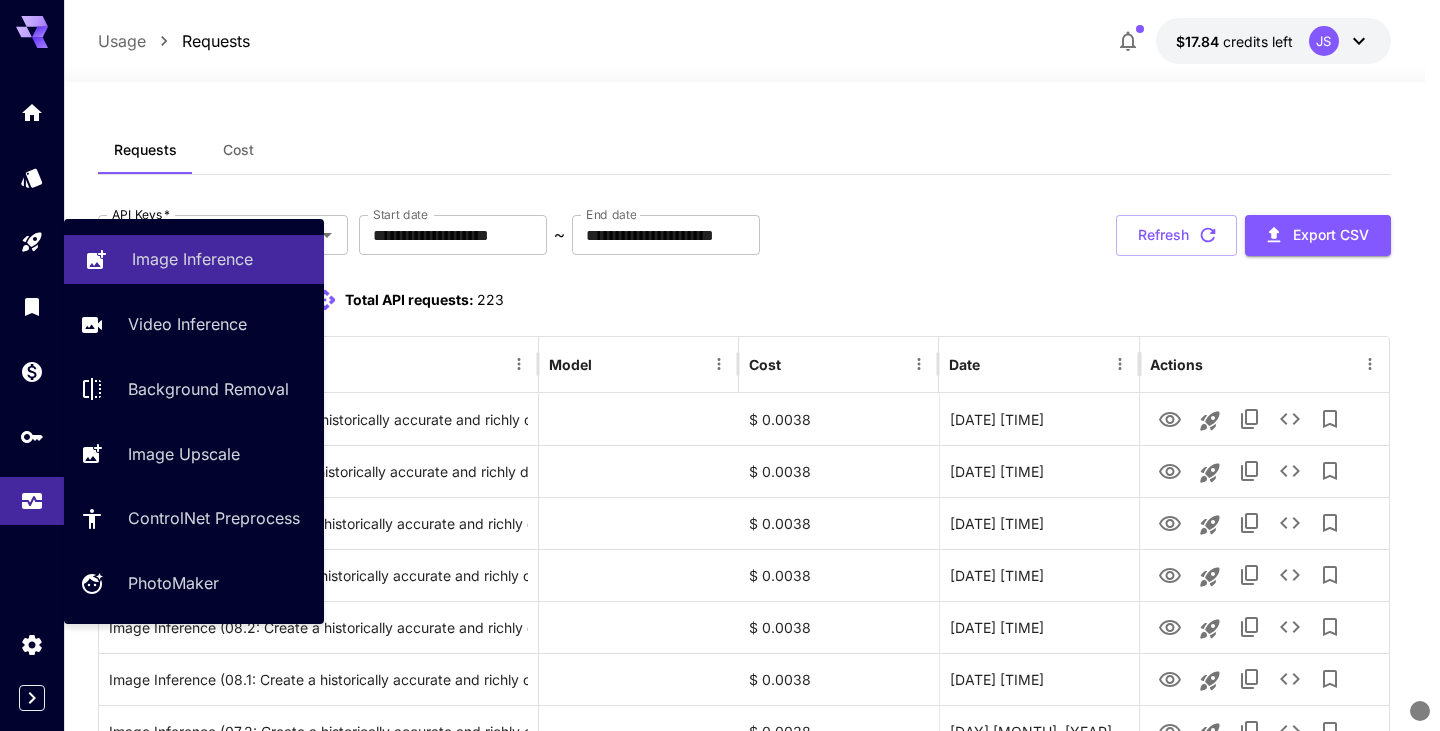 click on "Image Inference" at bounding box center [192, 259] 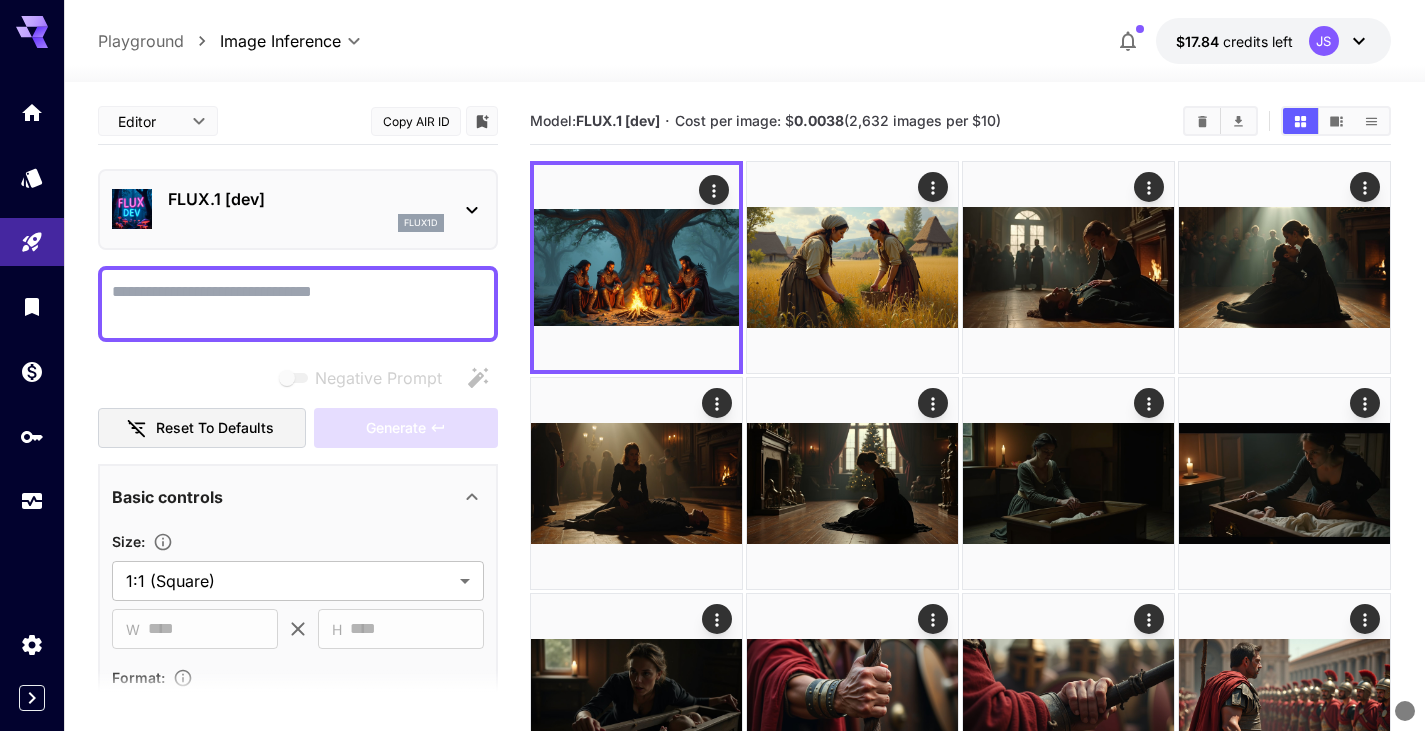 click on "Negative Prompt" at bounding box center (298, 304) 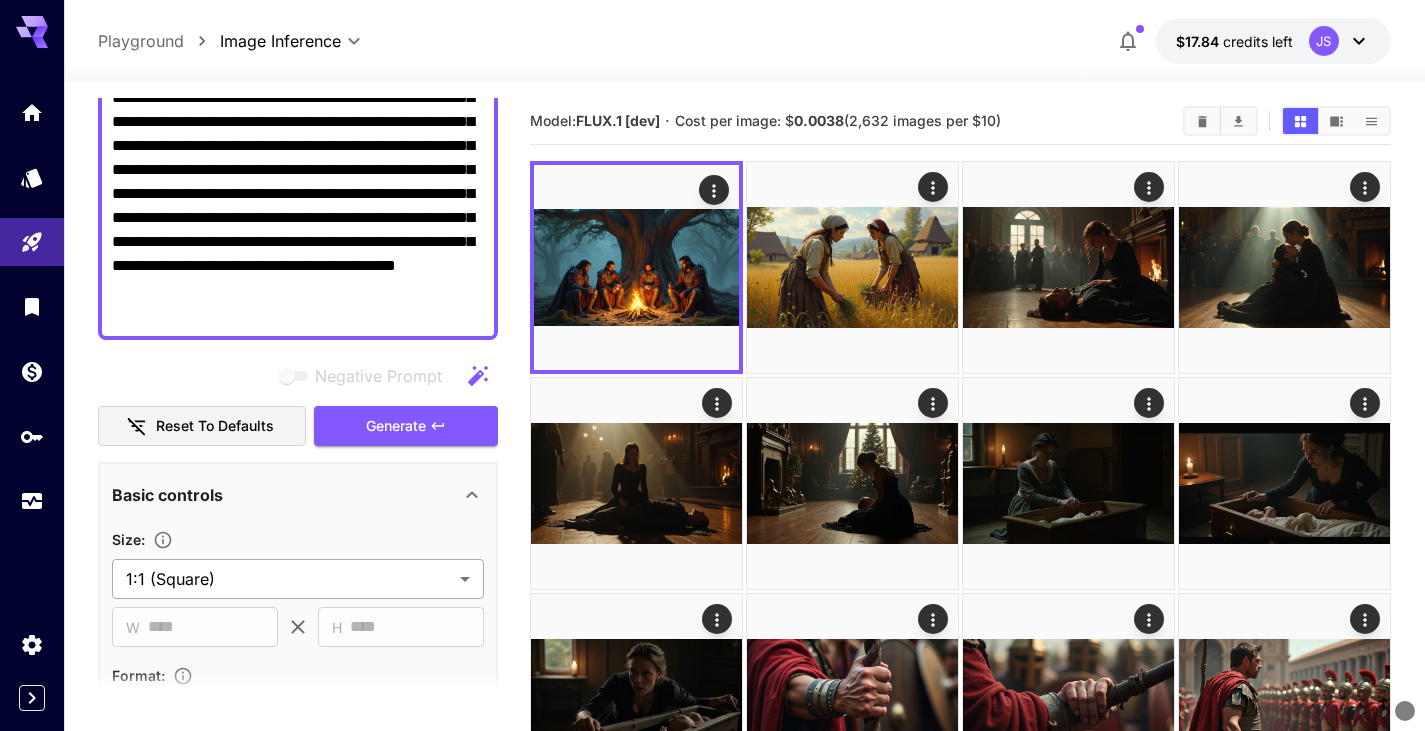 scroll, scrollTop: 266, scrollLeft: 0, axis: vertical 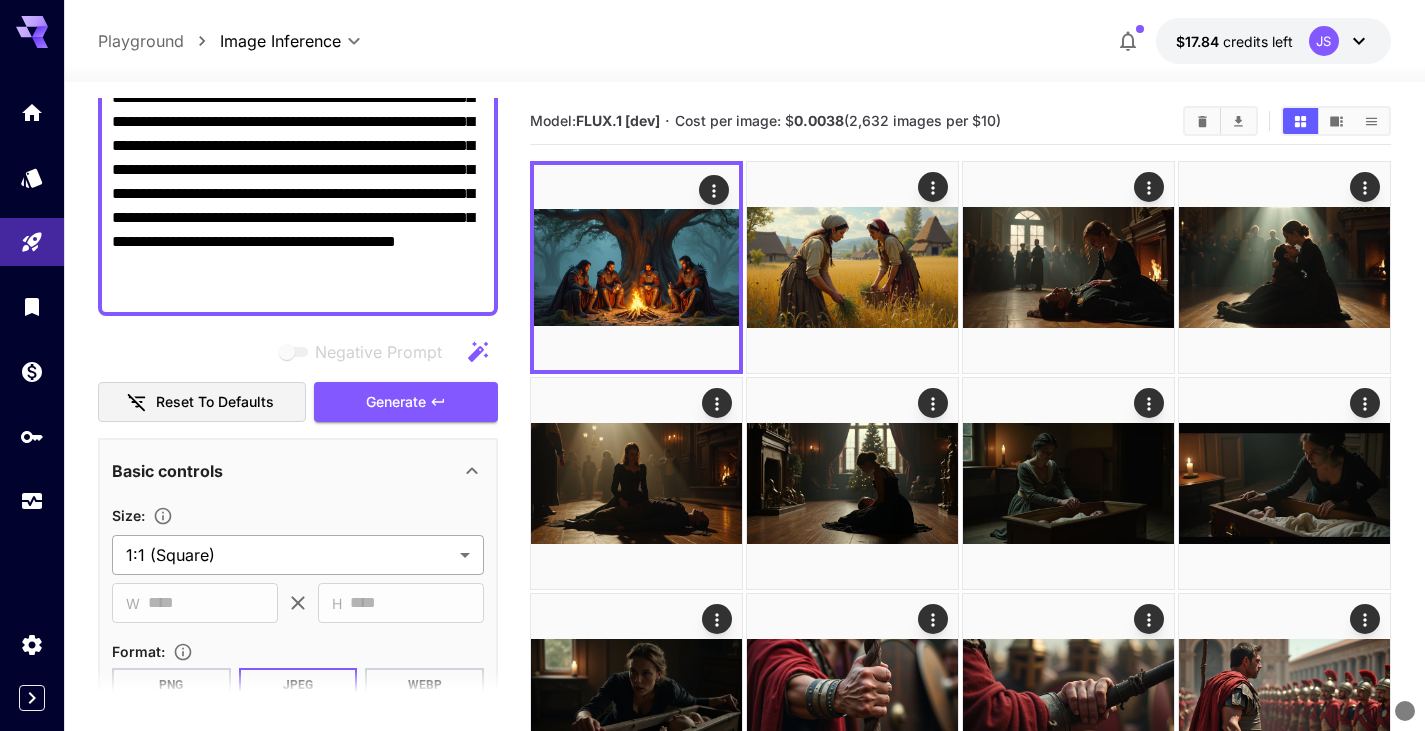 type on "**********" 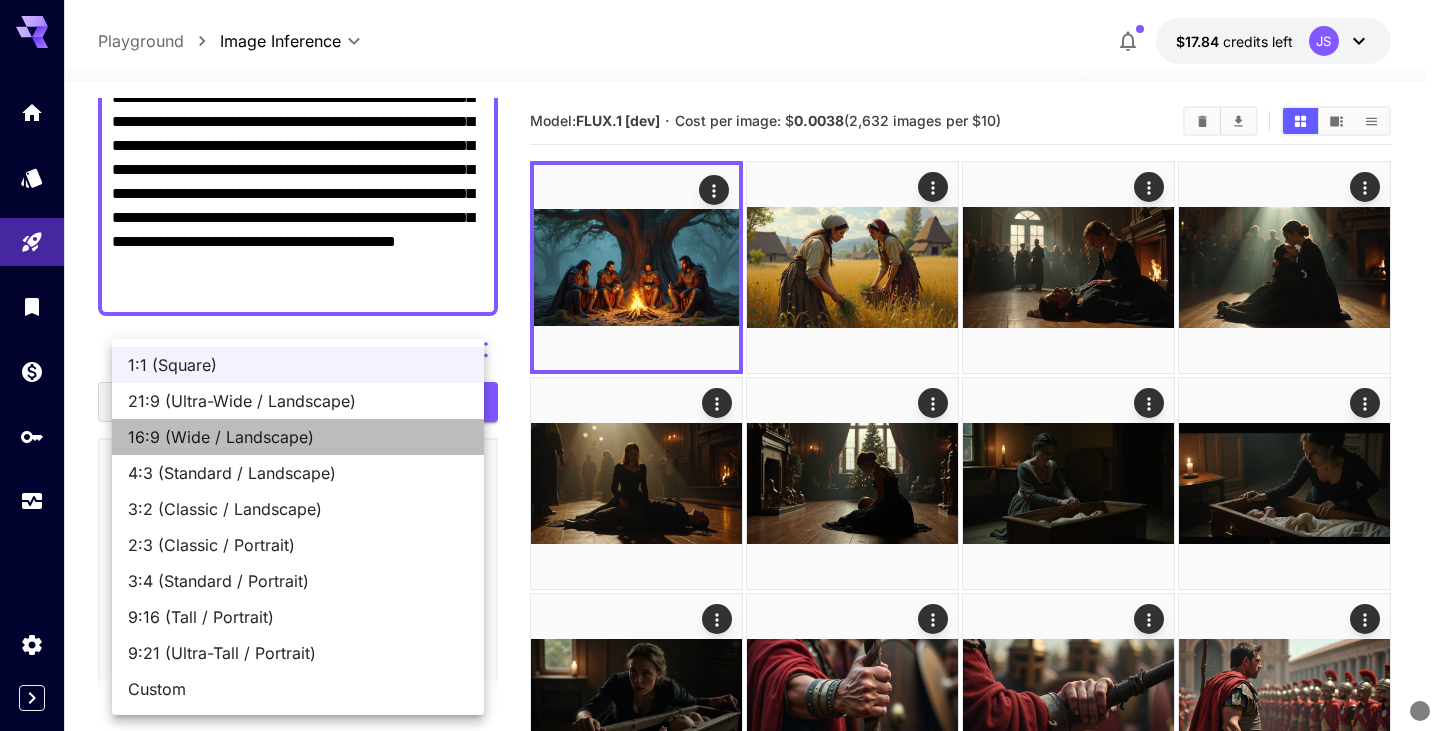 click on "16:9 (Wide / Landscape)" at bounding box center (298, 437) 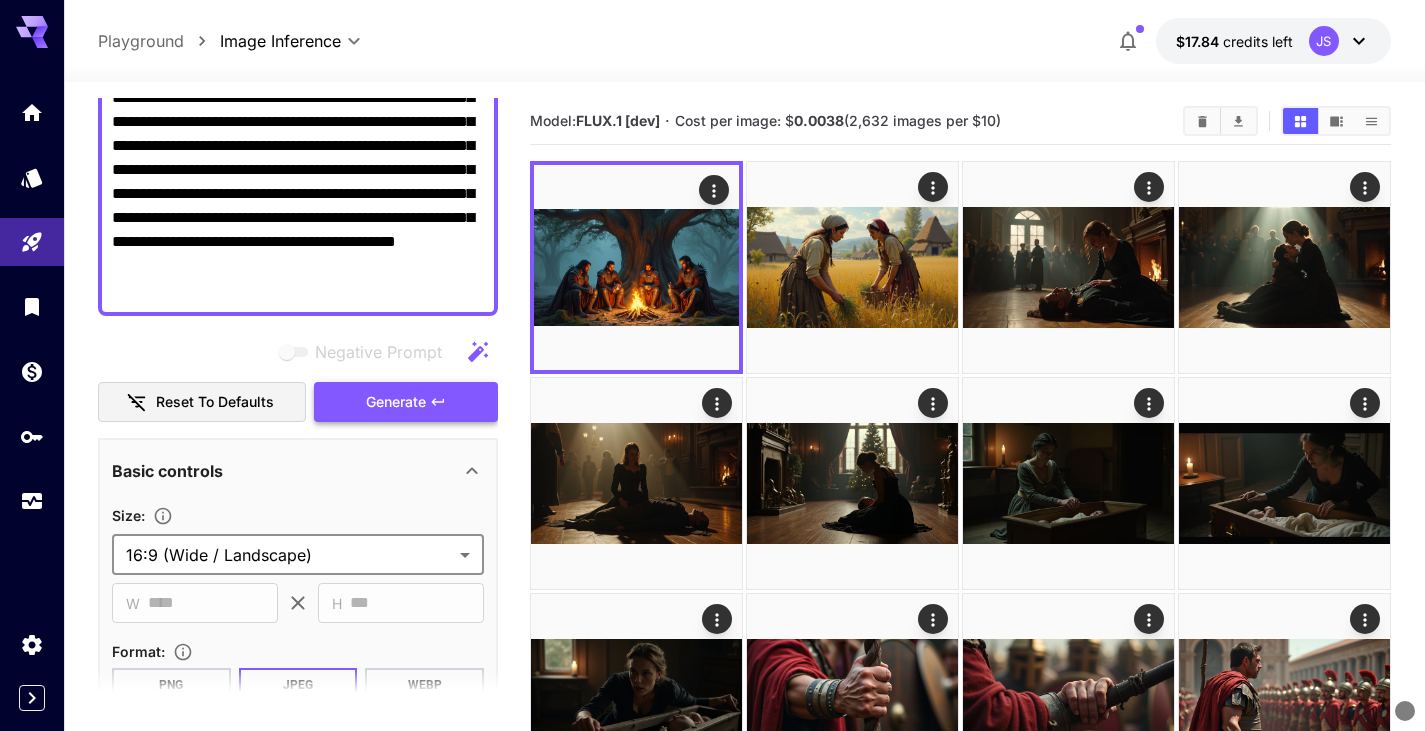 click on "Generate" at bounding box center (396, 402) 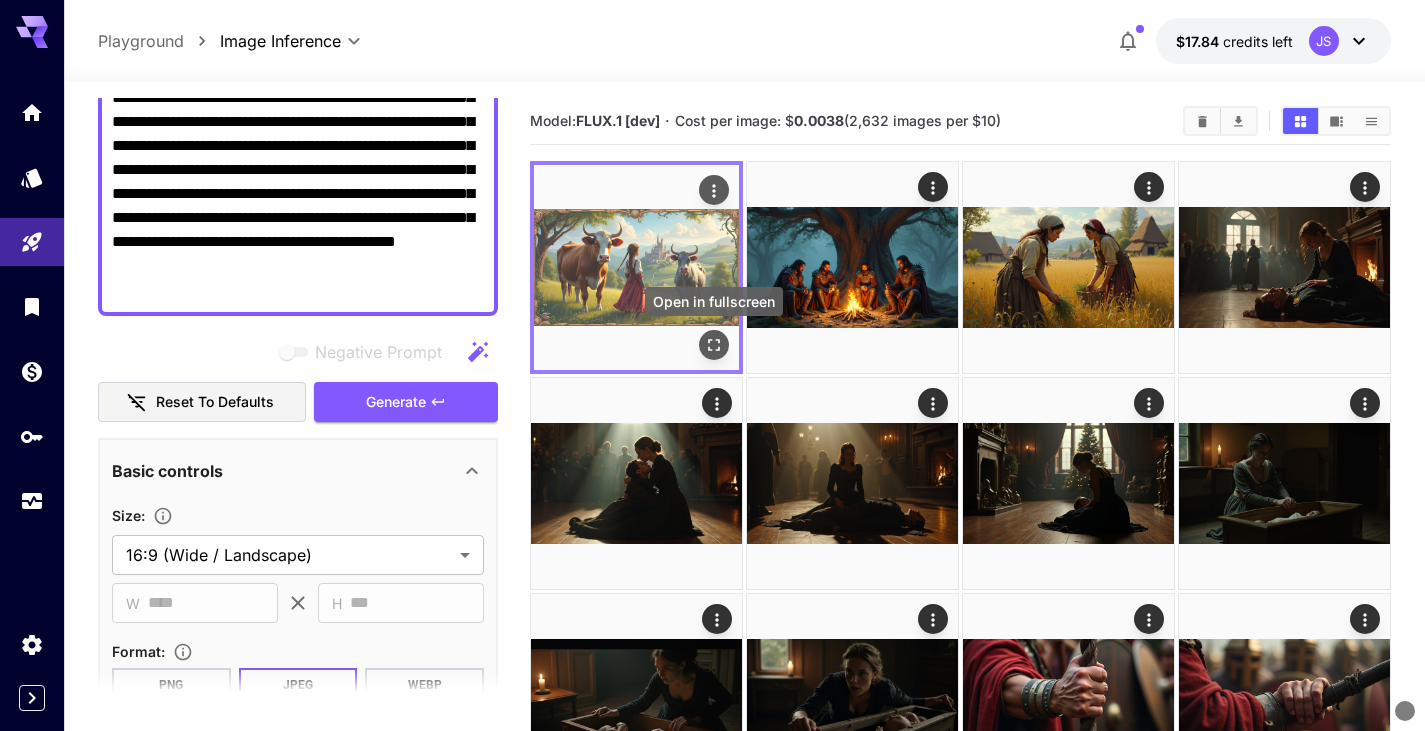 click 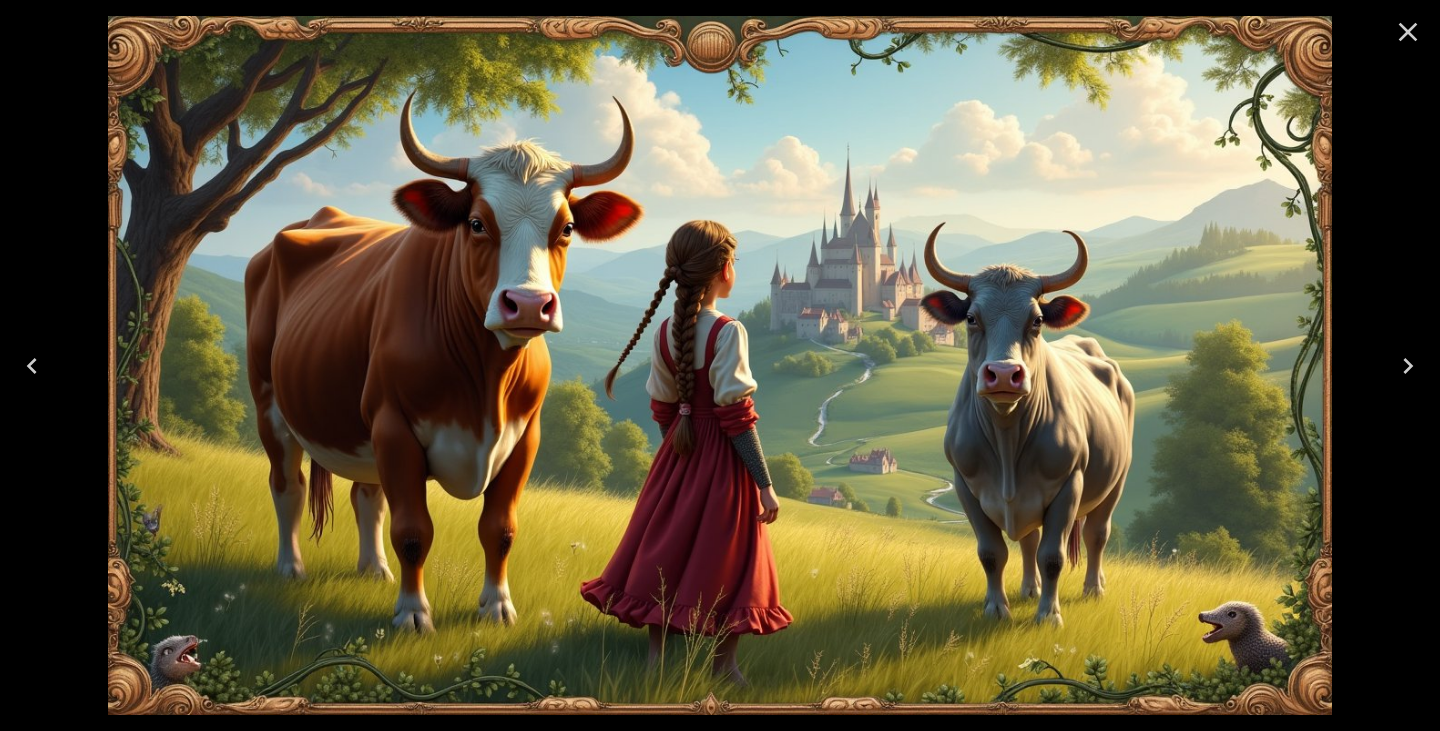 click 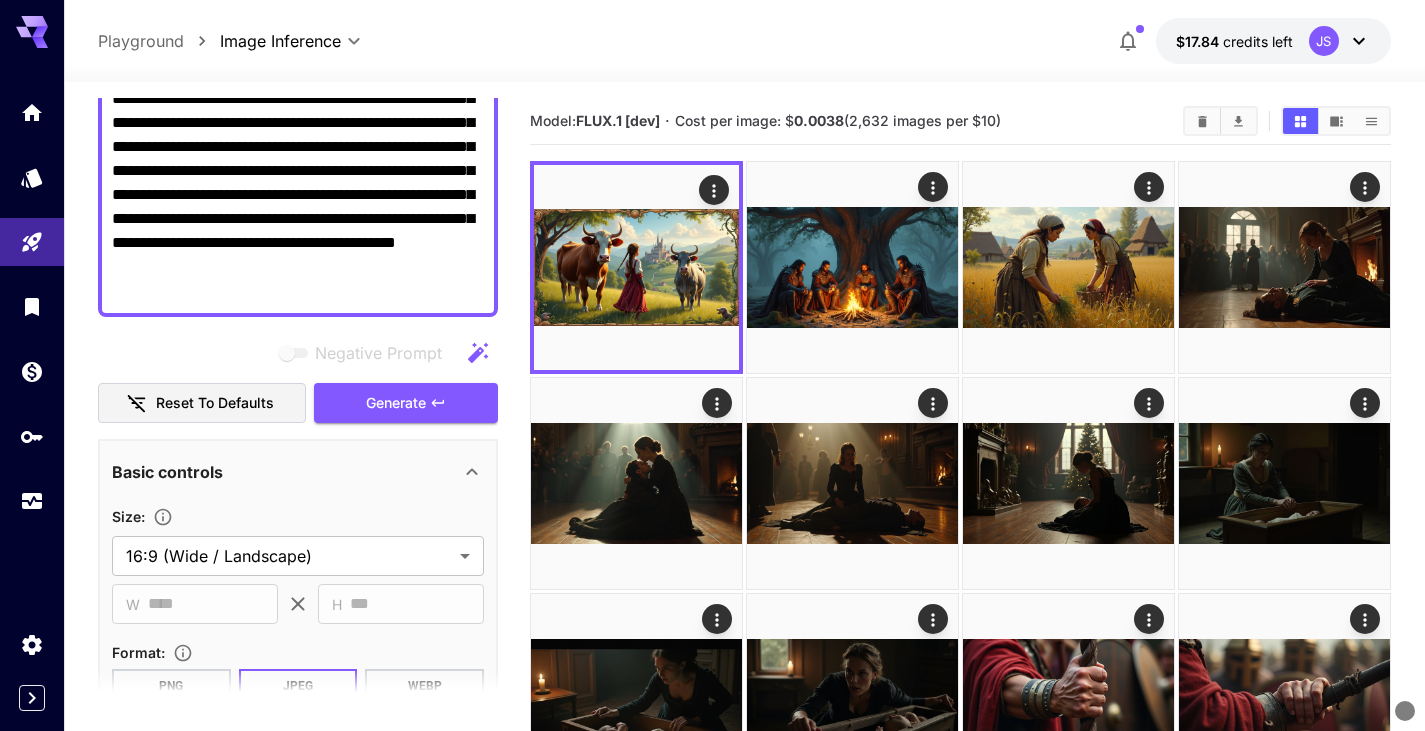 scroll, scrollTop: 233, scrollLeft: 0, axis: vertical 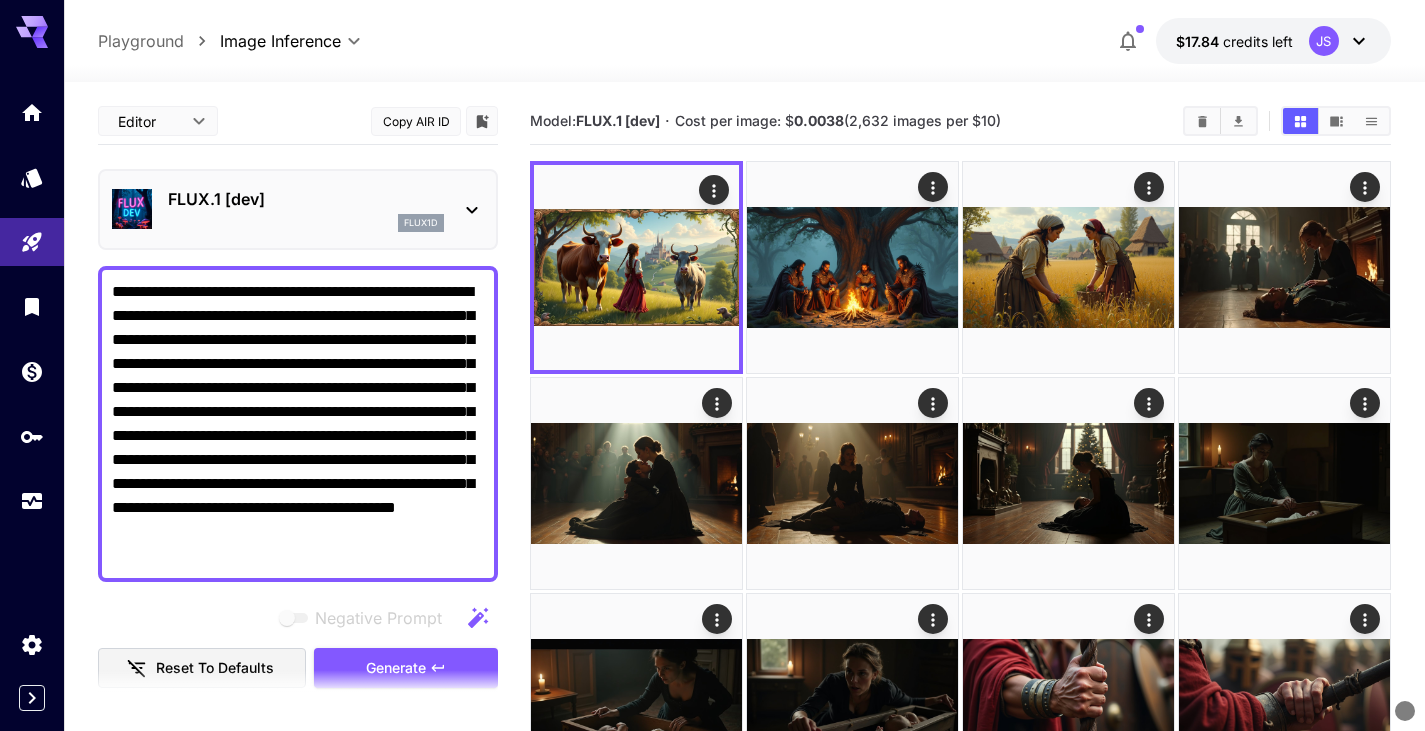 drag, startPoint x: 260, startPoint y: 315, endPoint x: 100, endPoint y: 290, distance: 161.94135 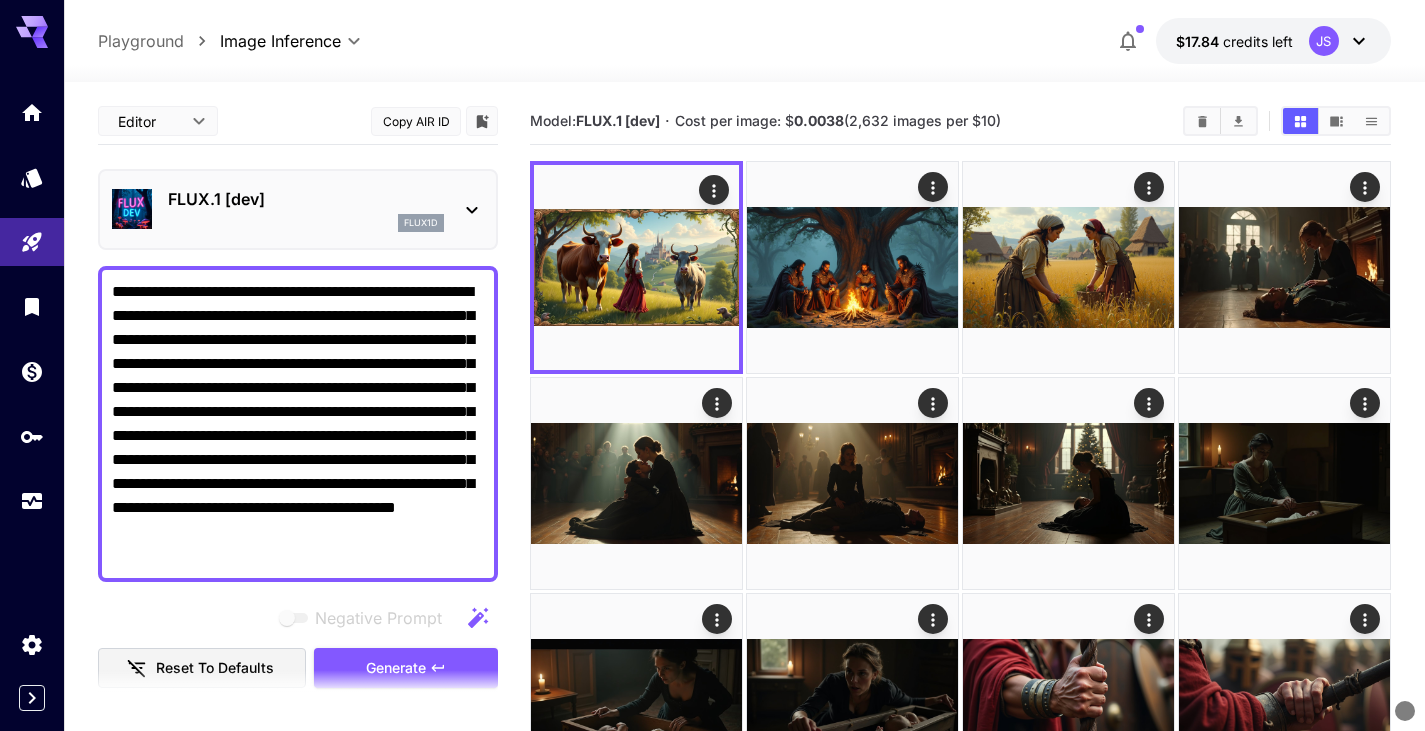 paste on "**********" 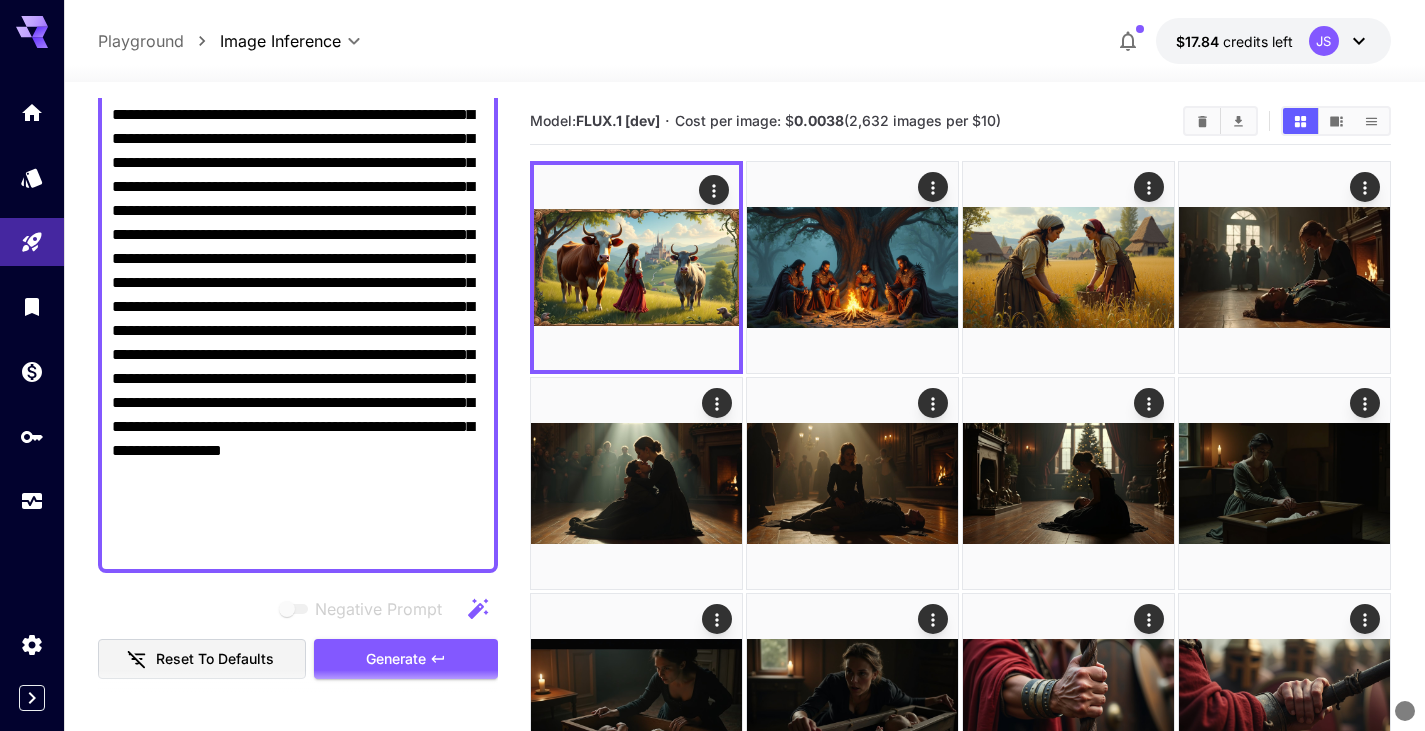 scroll, scrollTop: 324, scrollLeft: 0, axis: vertical 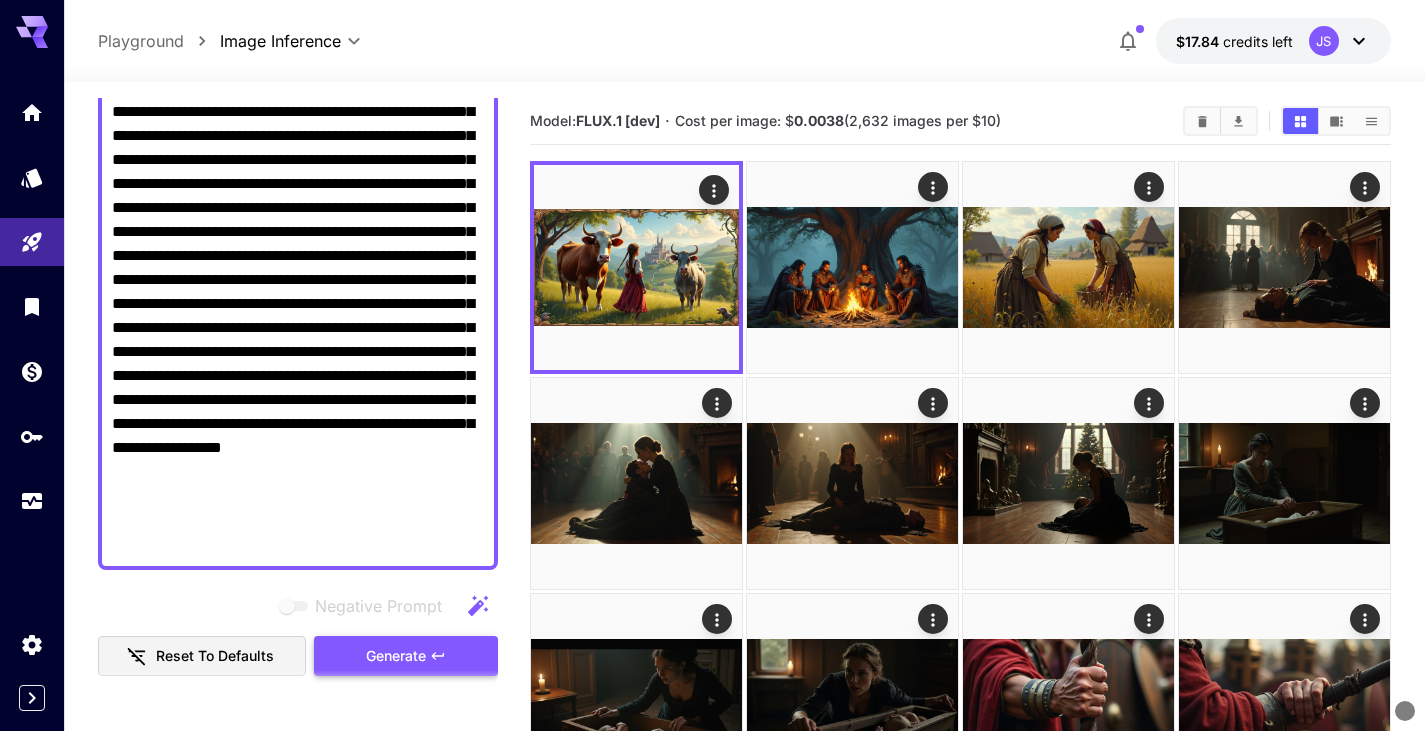 click on "Generate" at bounding box center (396, 656) 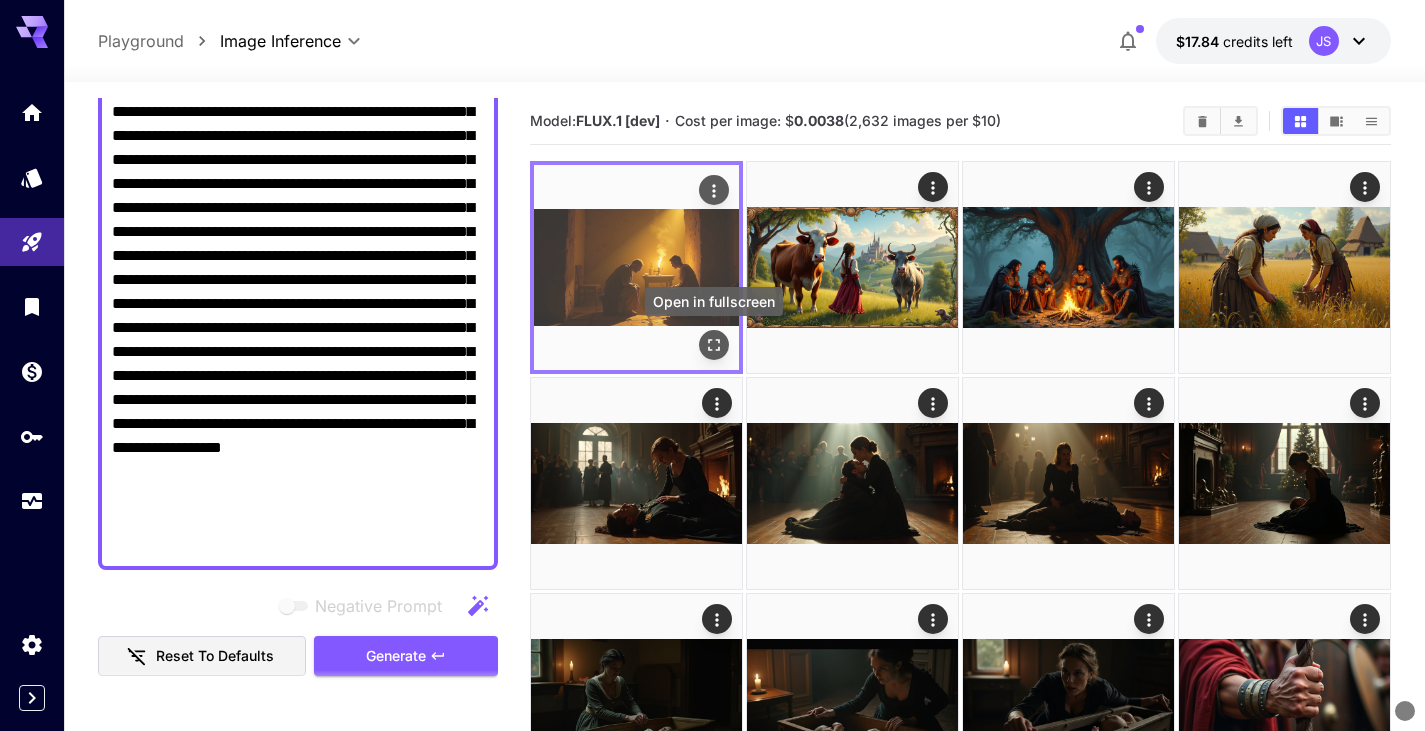 click 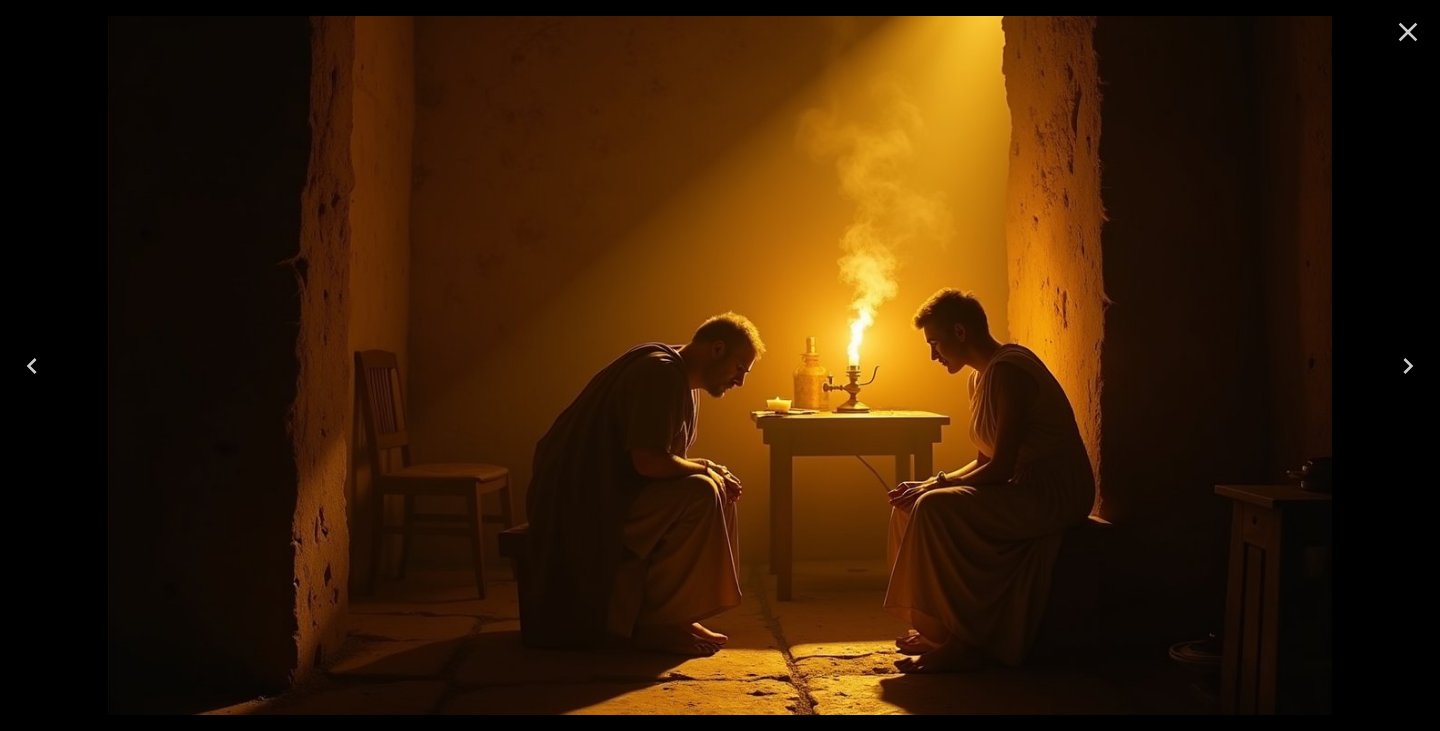 click 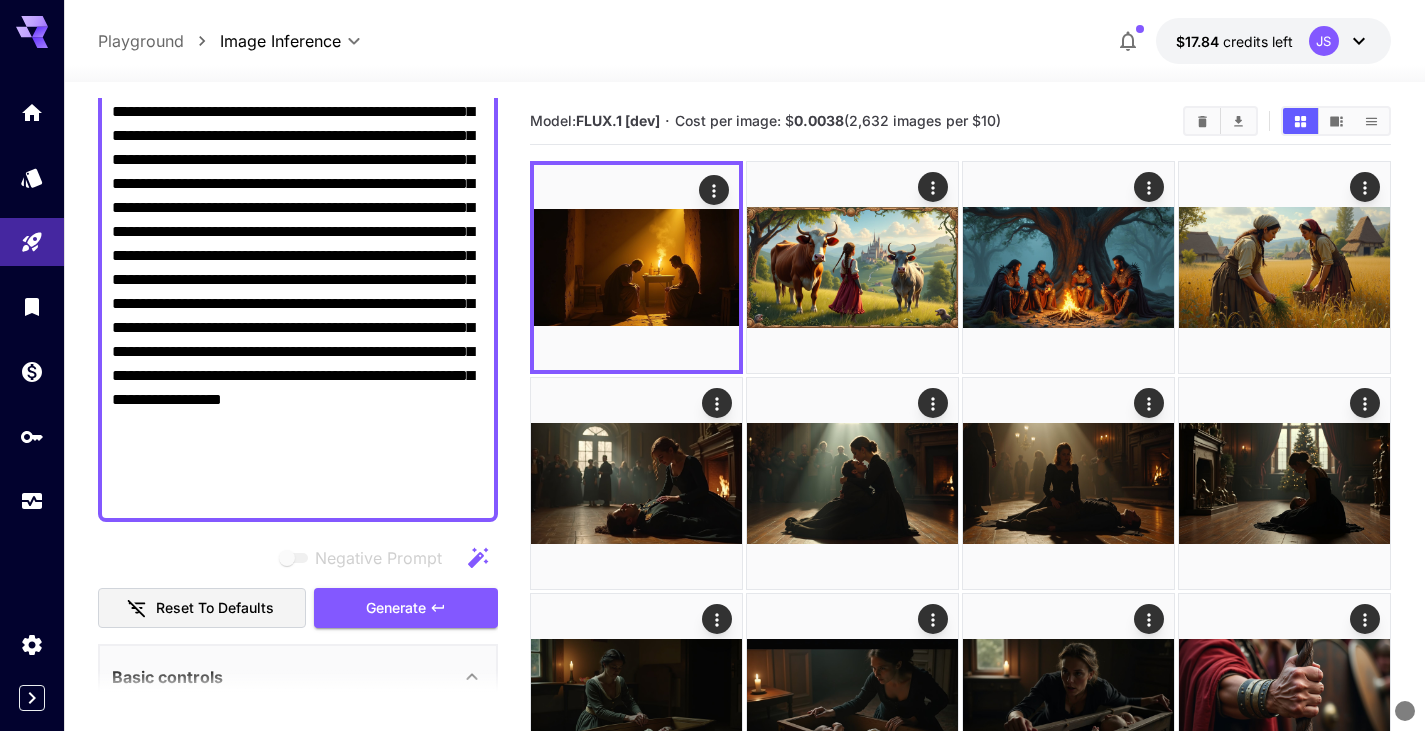 scroll, scrollTop: 391, scrollLeft: 0, axis: vertical 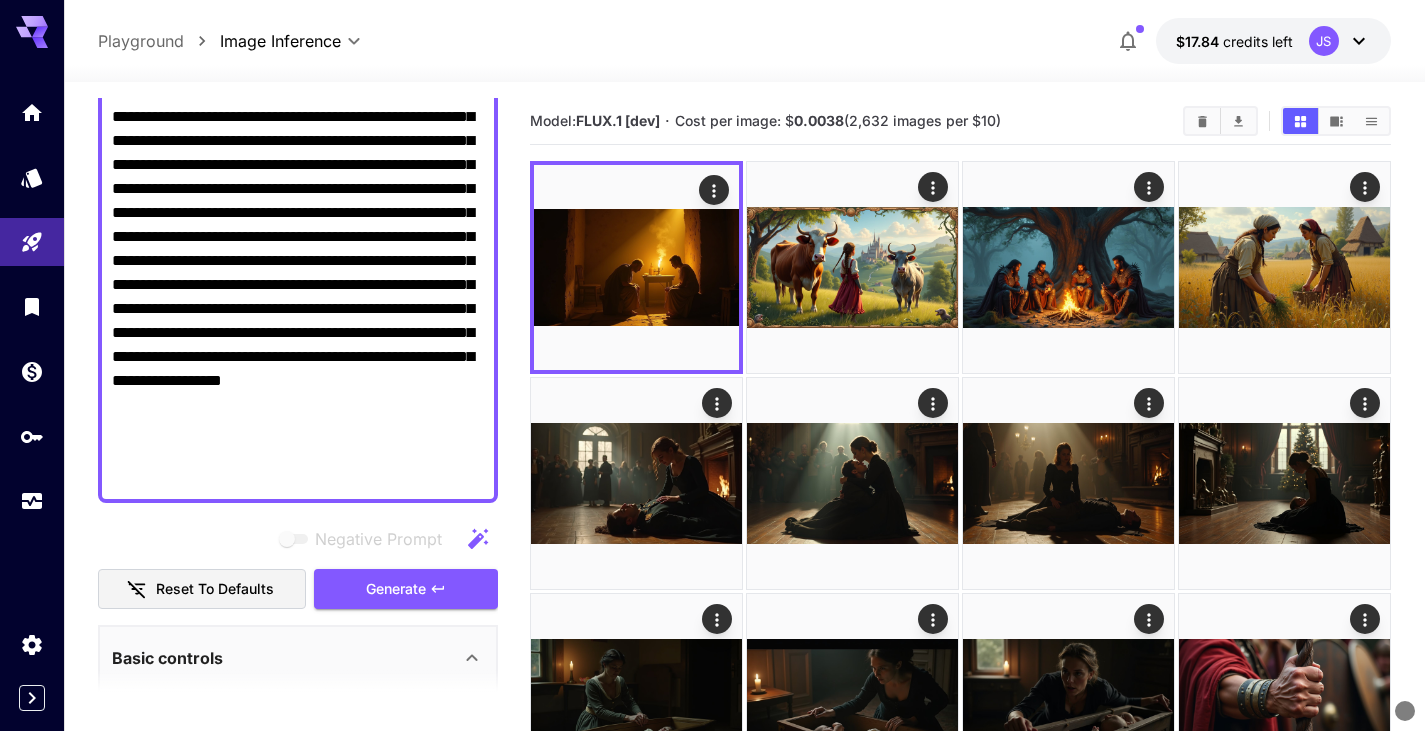 click at bounding box center (298, 189) 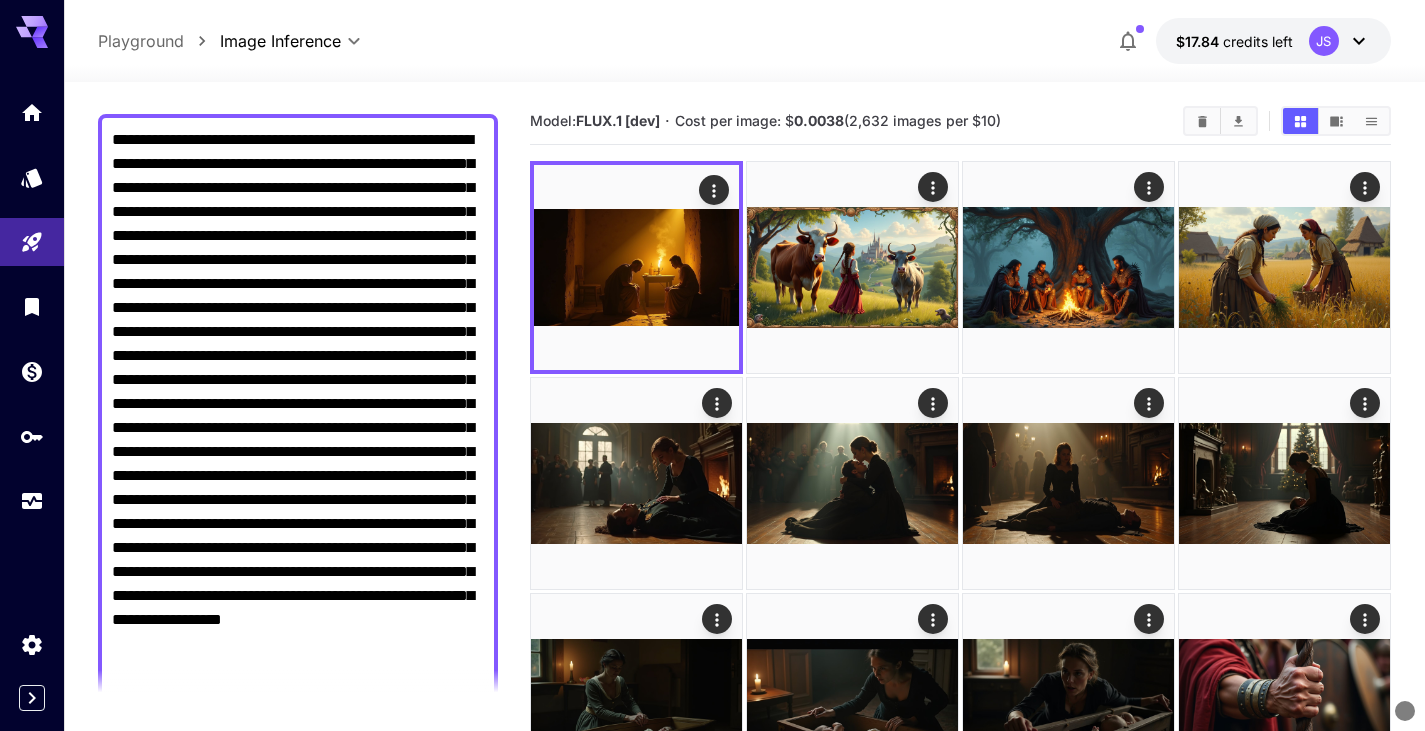 scroll, scrollTop: 0, scrollLeft: 0, axis: both 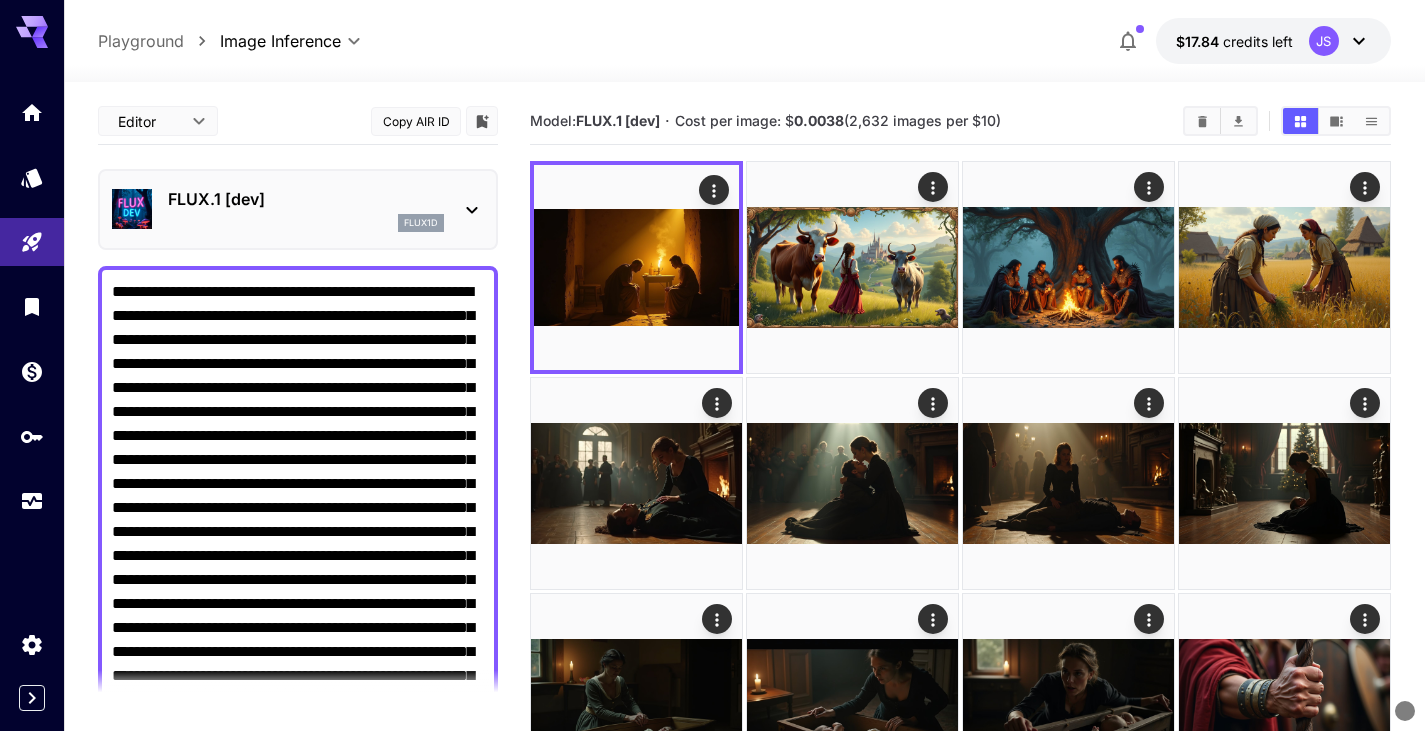 drag, startPoint x: 484, startPoint y: 478, endPoint x: 88, endPoint y: 239, distance: 462.53323 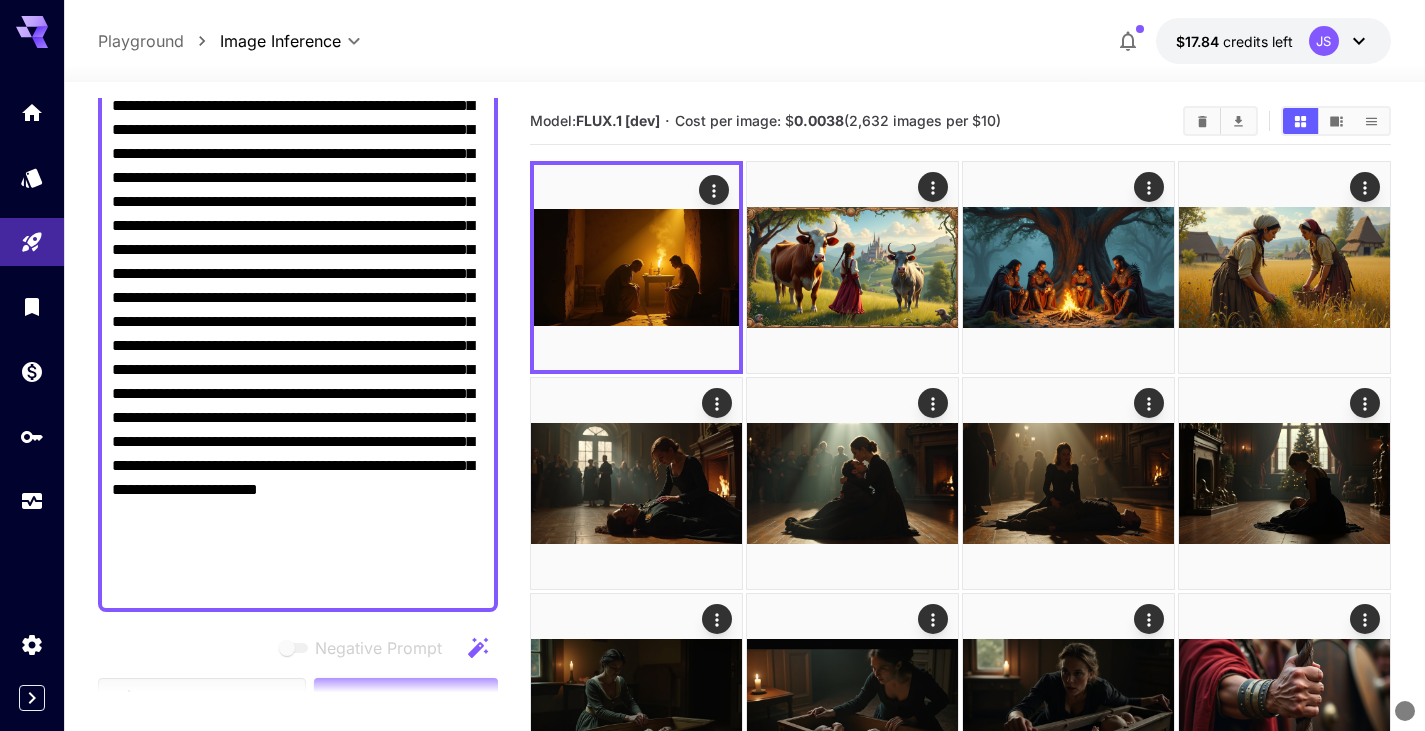 scroll, scrollTop: 325, scrollLeft: 0, axis: vertical 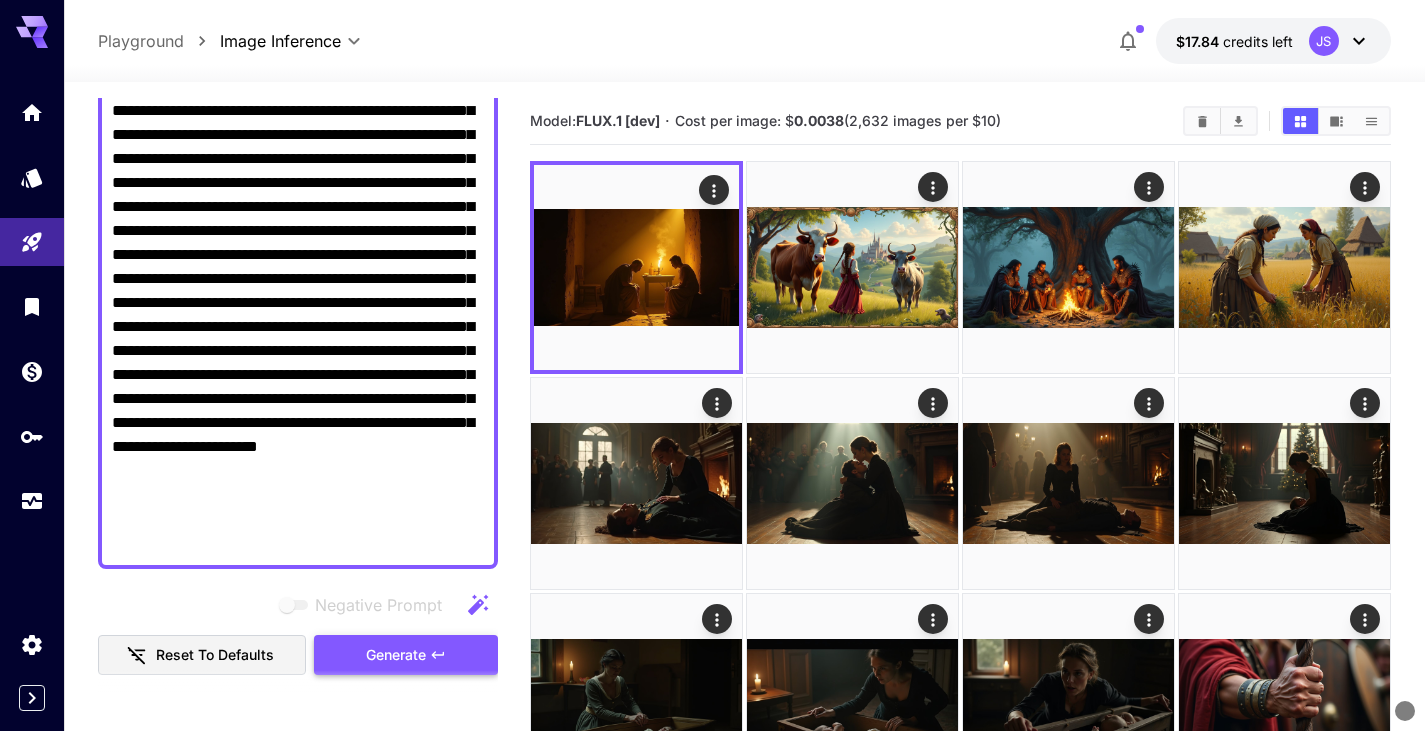 click on "Generate" at bounding box center (396, 655) 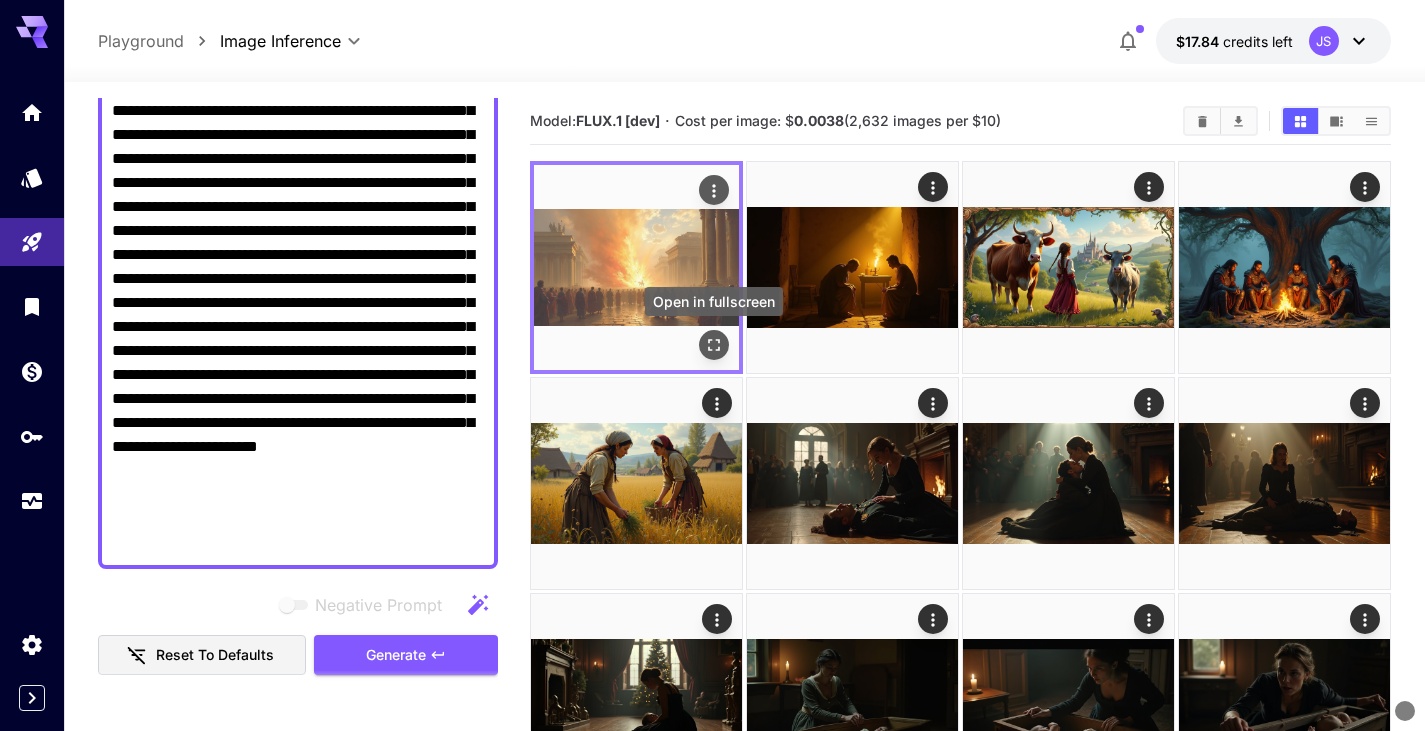 click 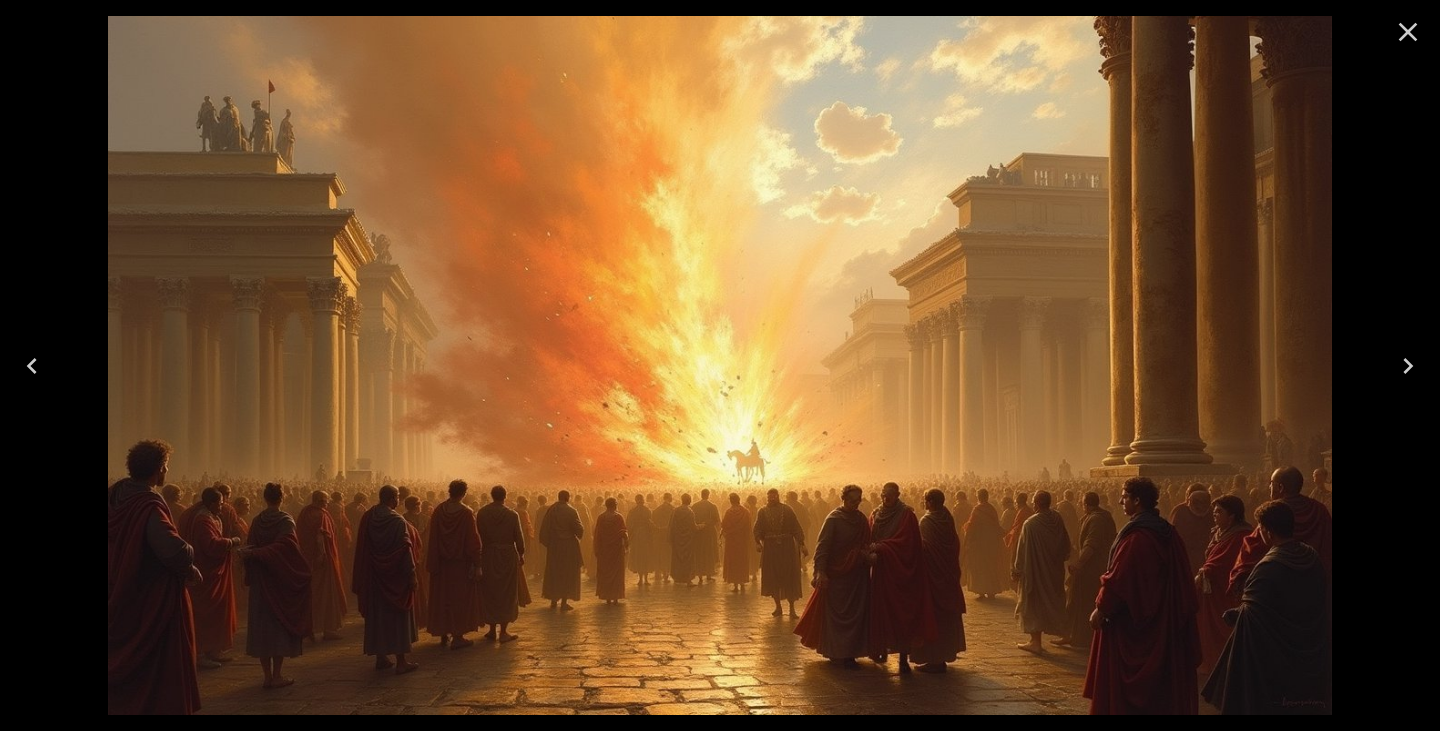 click 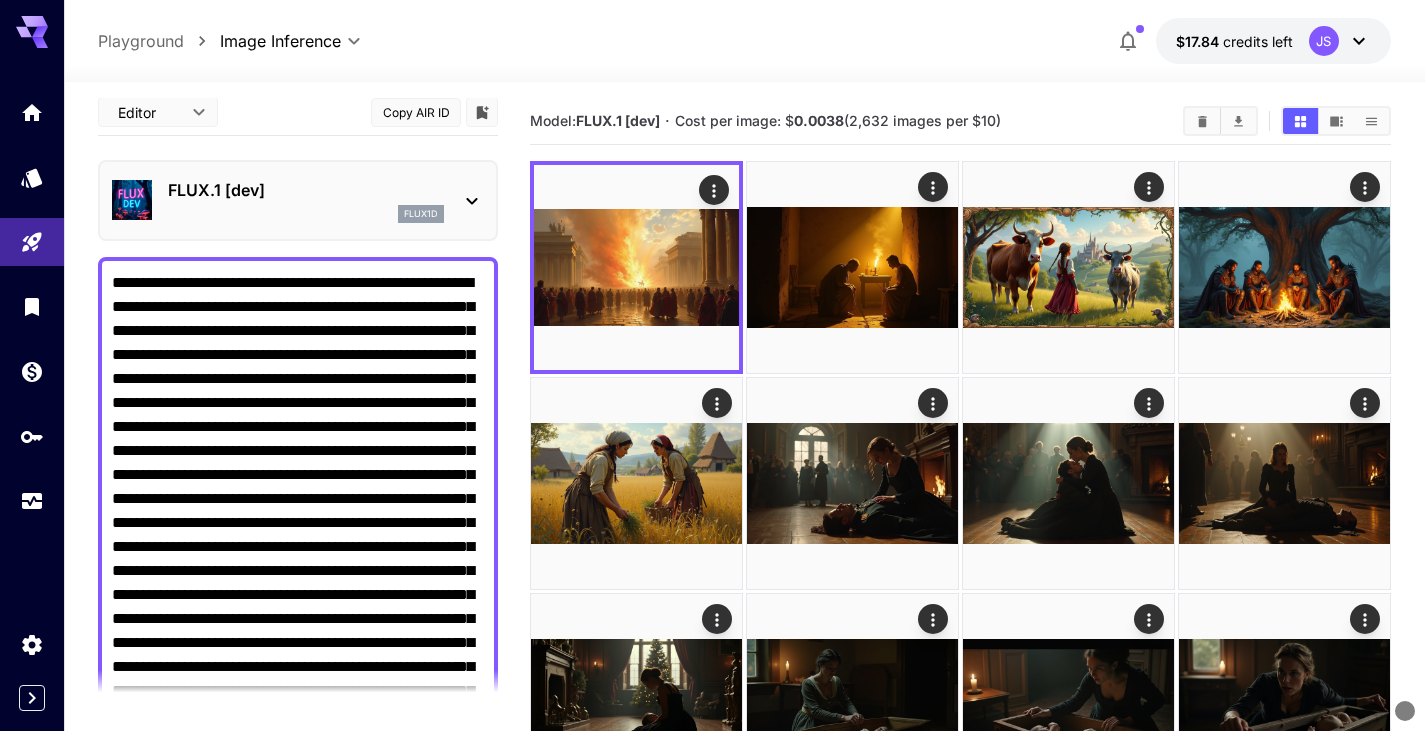 scroll, scrollTop: 0, scrollLeft: 0, axis: both 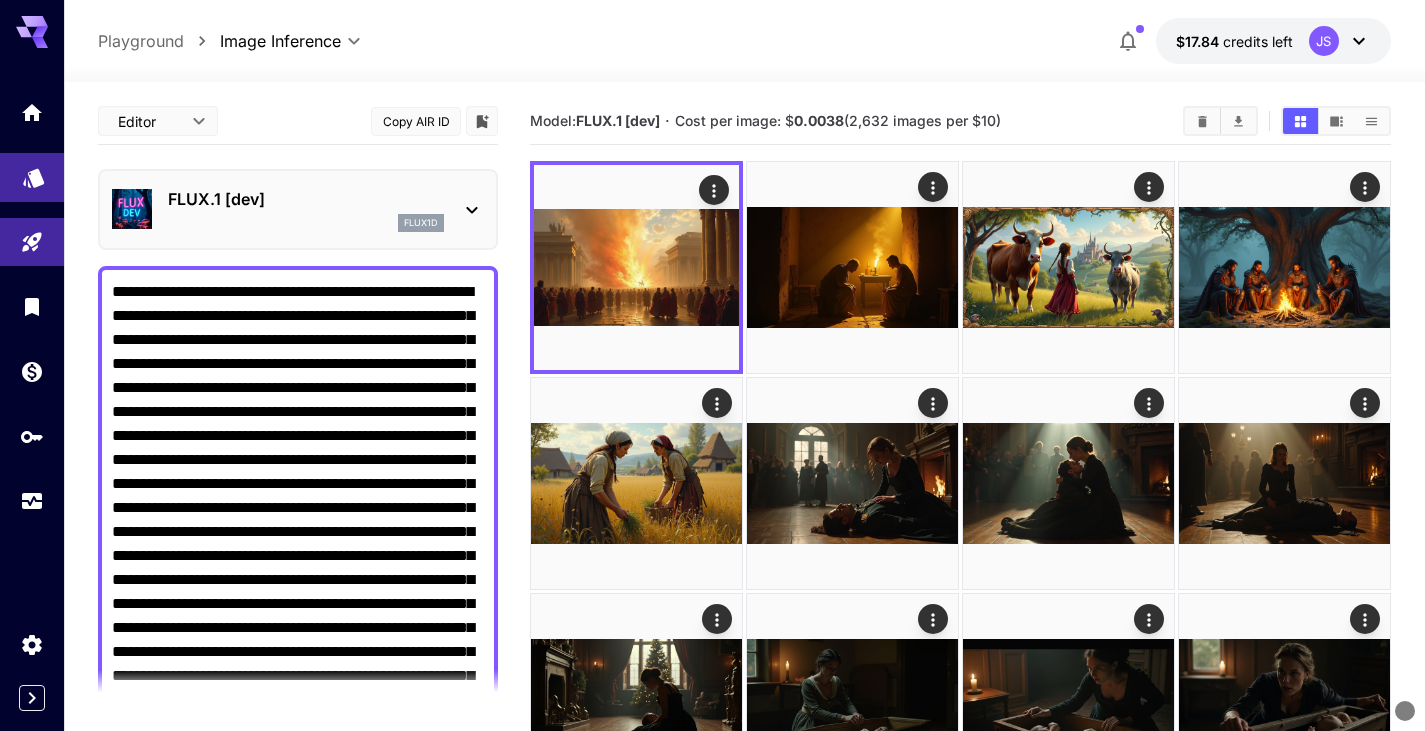 drag, startPoint x: 463, startPoint y: 542, endPoint x: 37, endPoint y: 184, distance: 556.45306 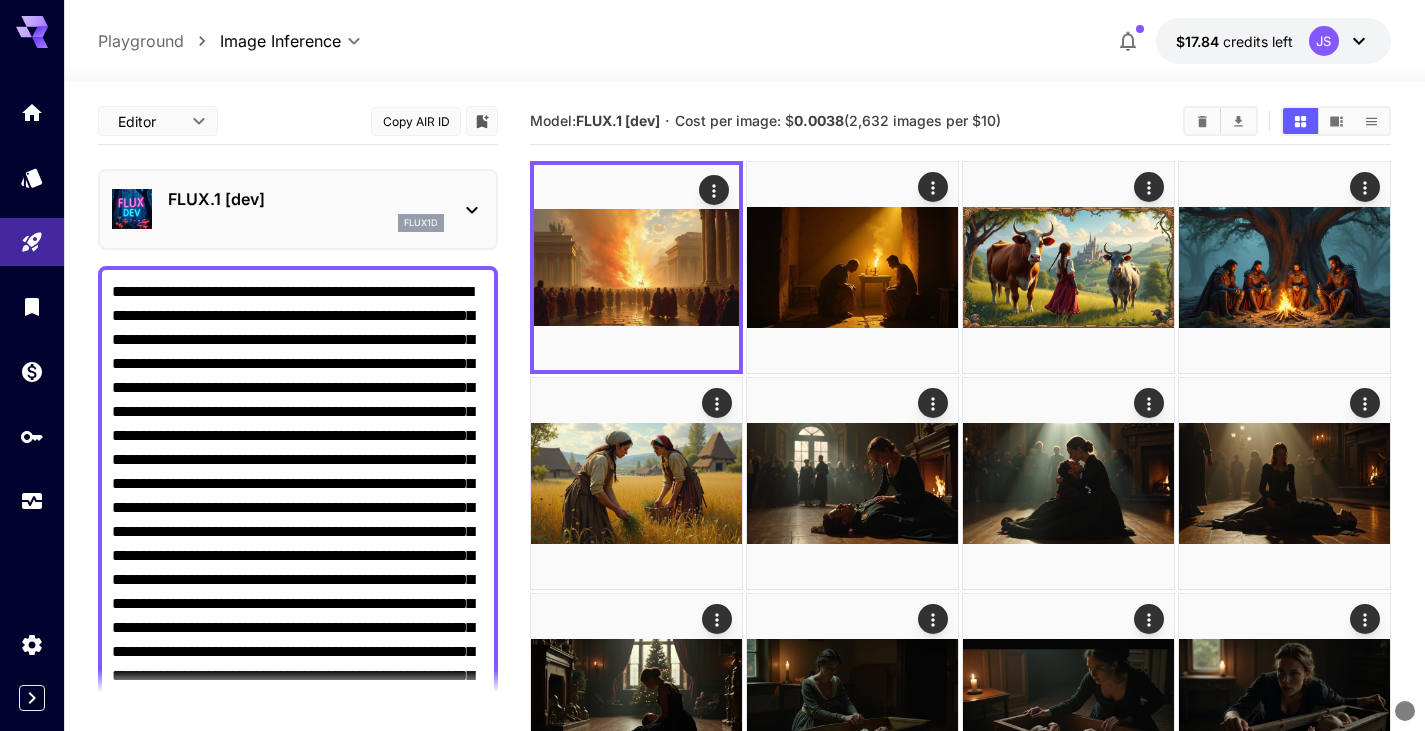 paste 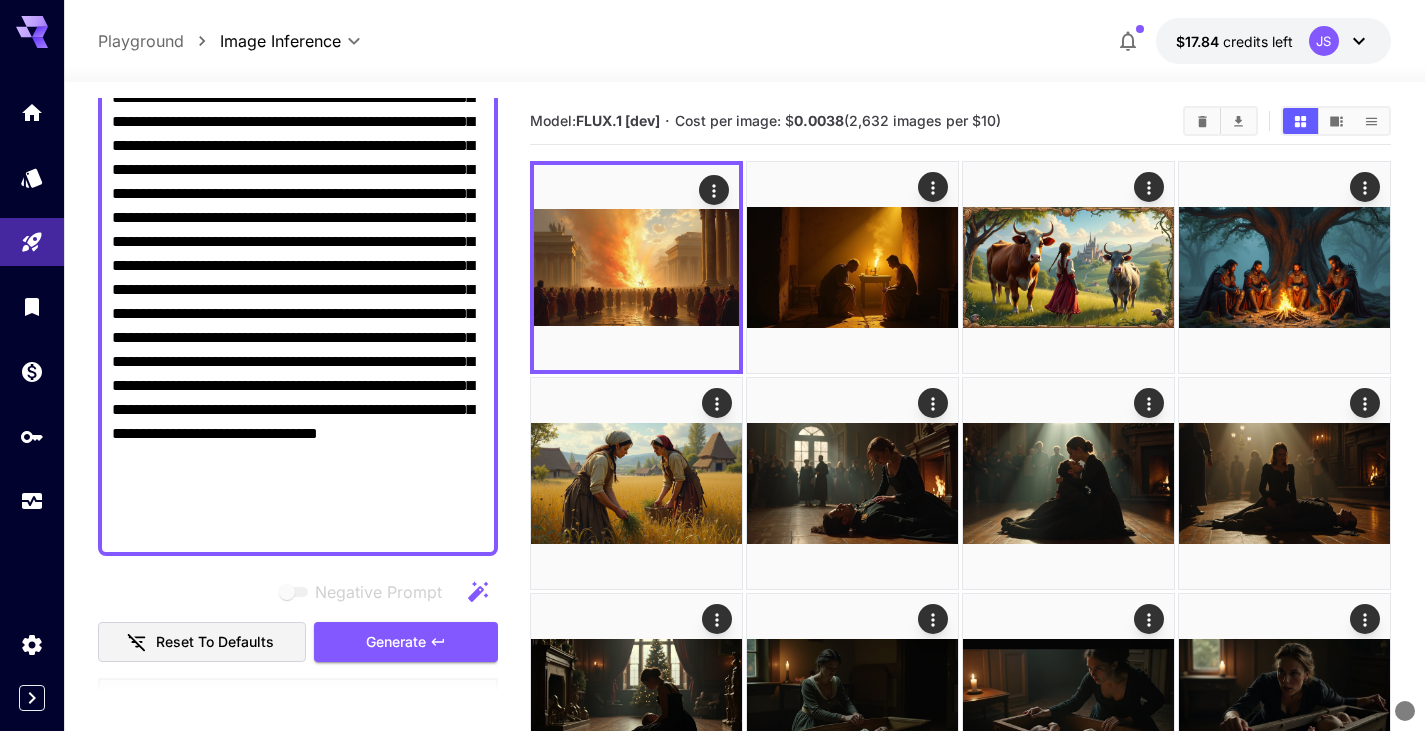 scroll, scrollTop: 367, scrollLeft: 0, axis: vertical 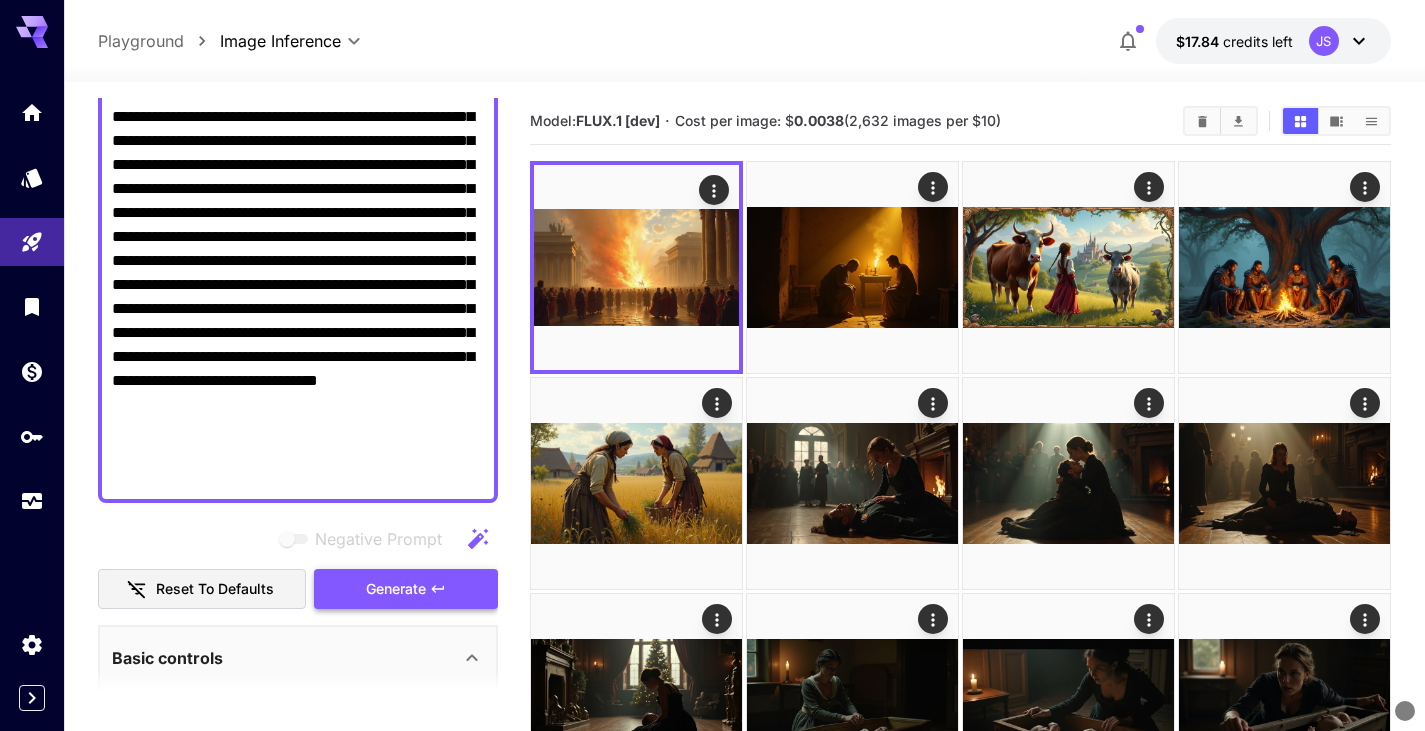 type on "**********" 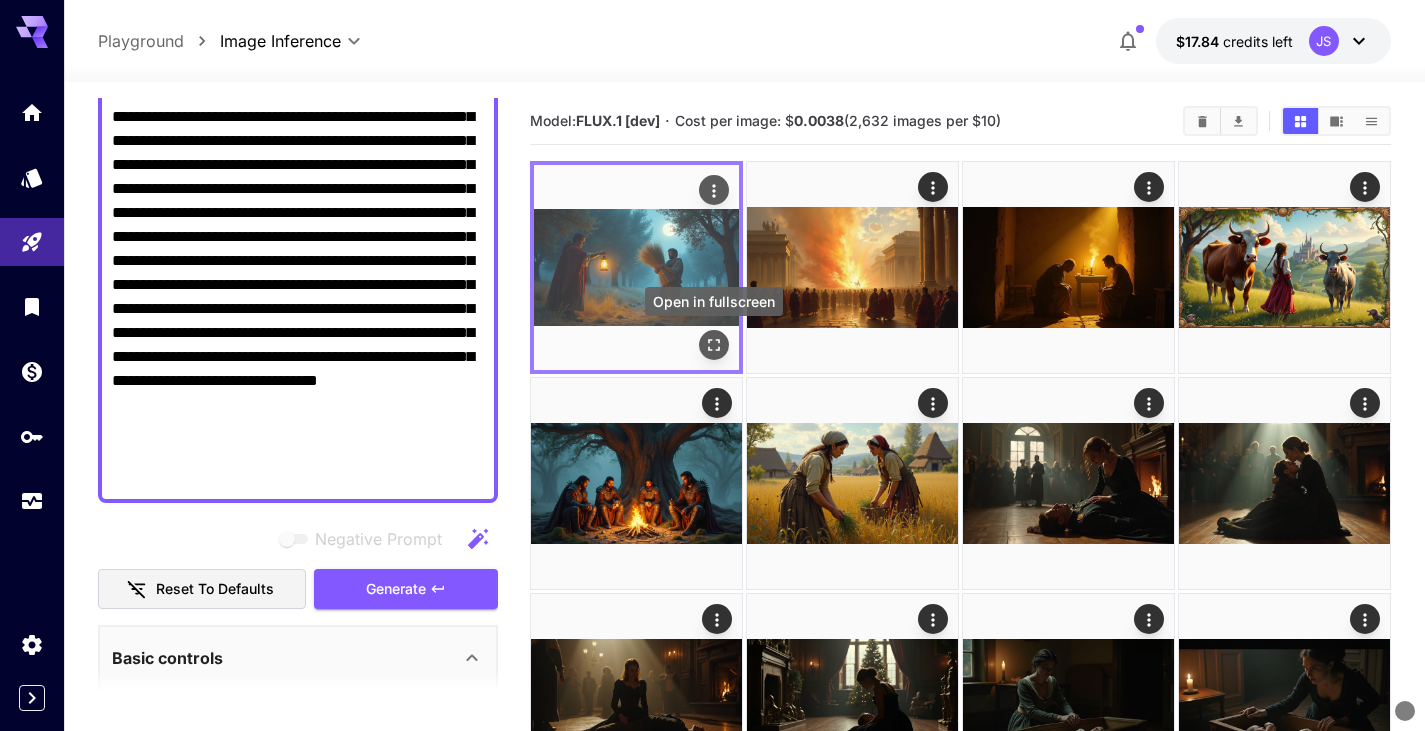 click 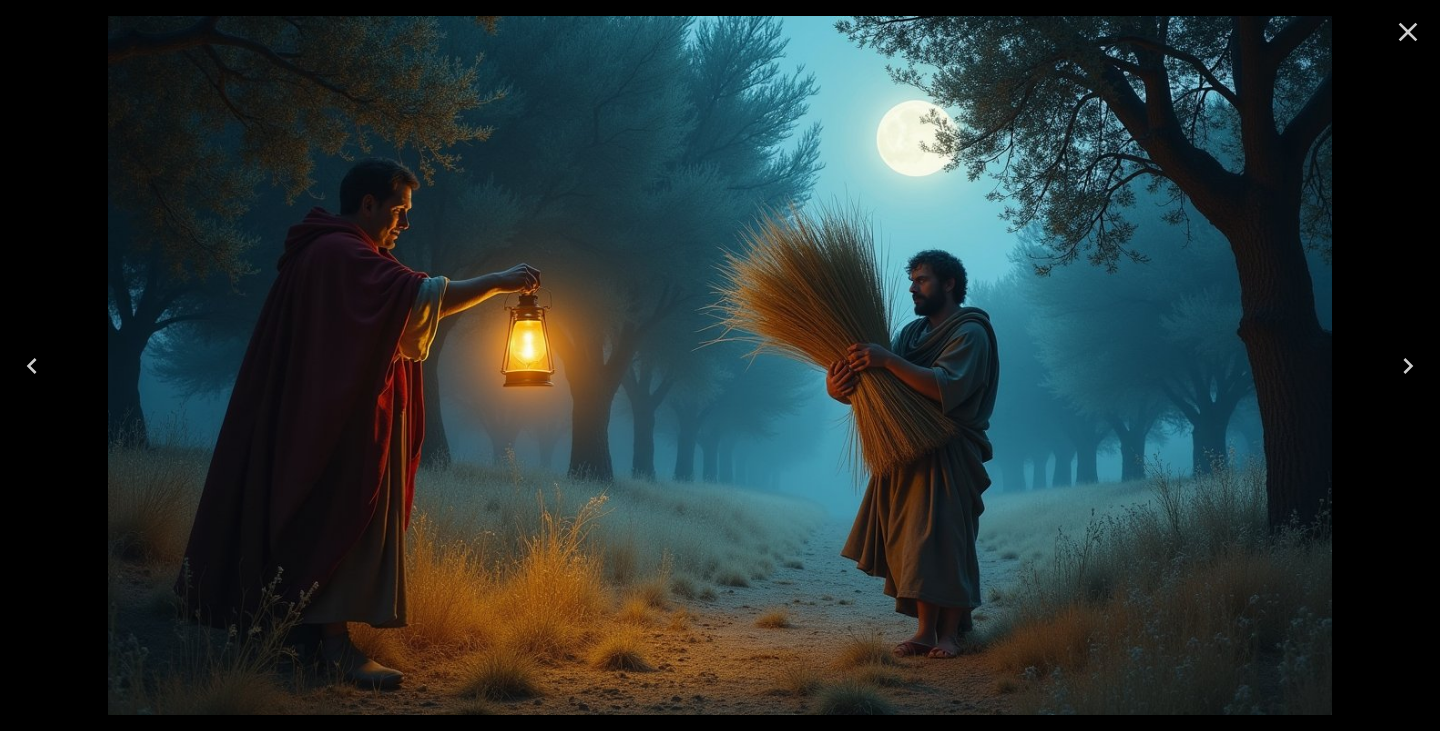 click 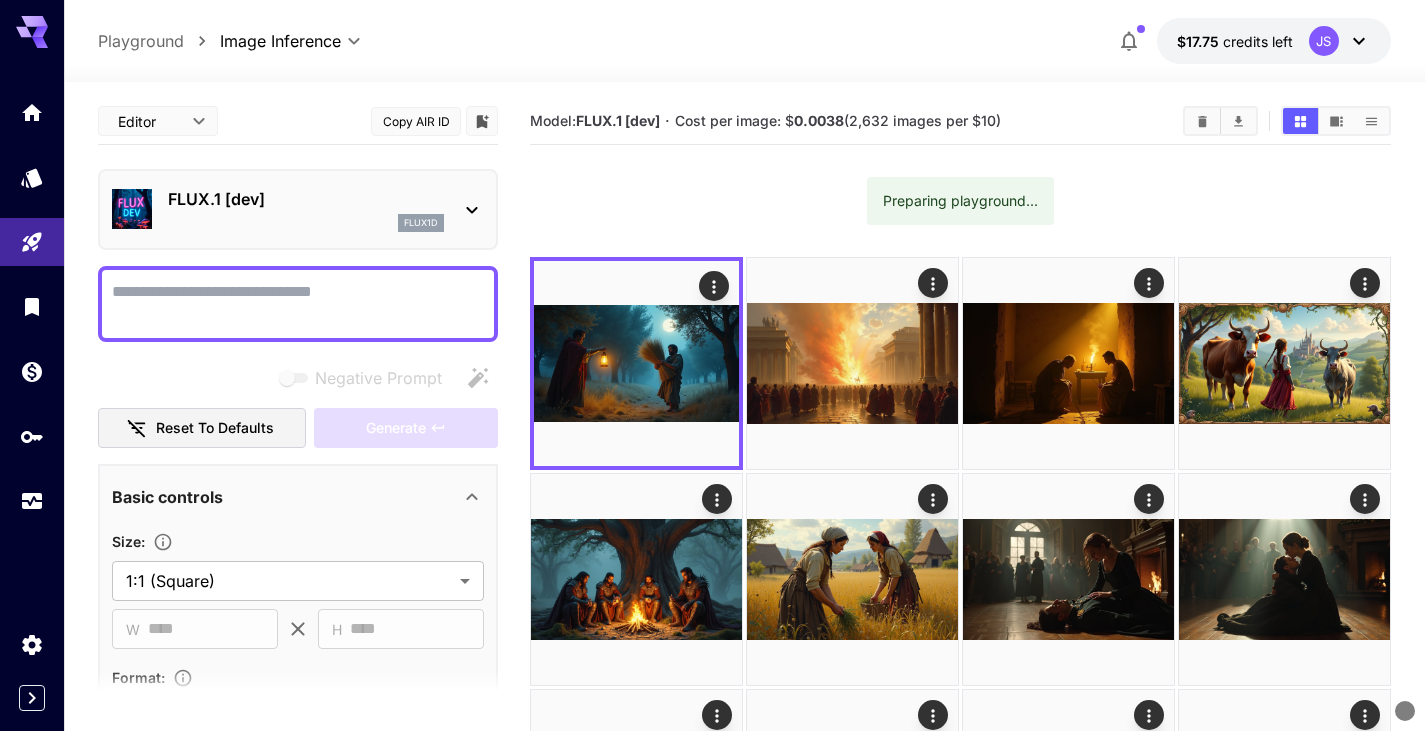 scroll, scrollTop: 0, scrollLeft: 0, axis: both 